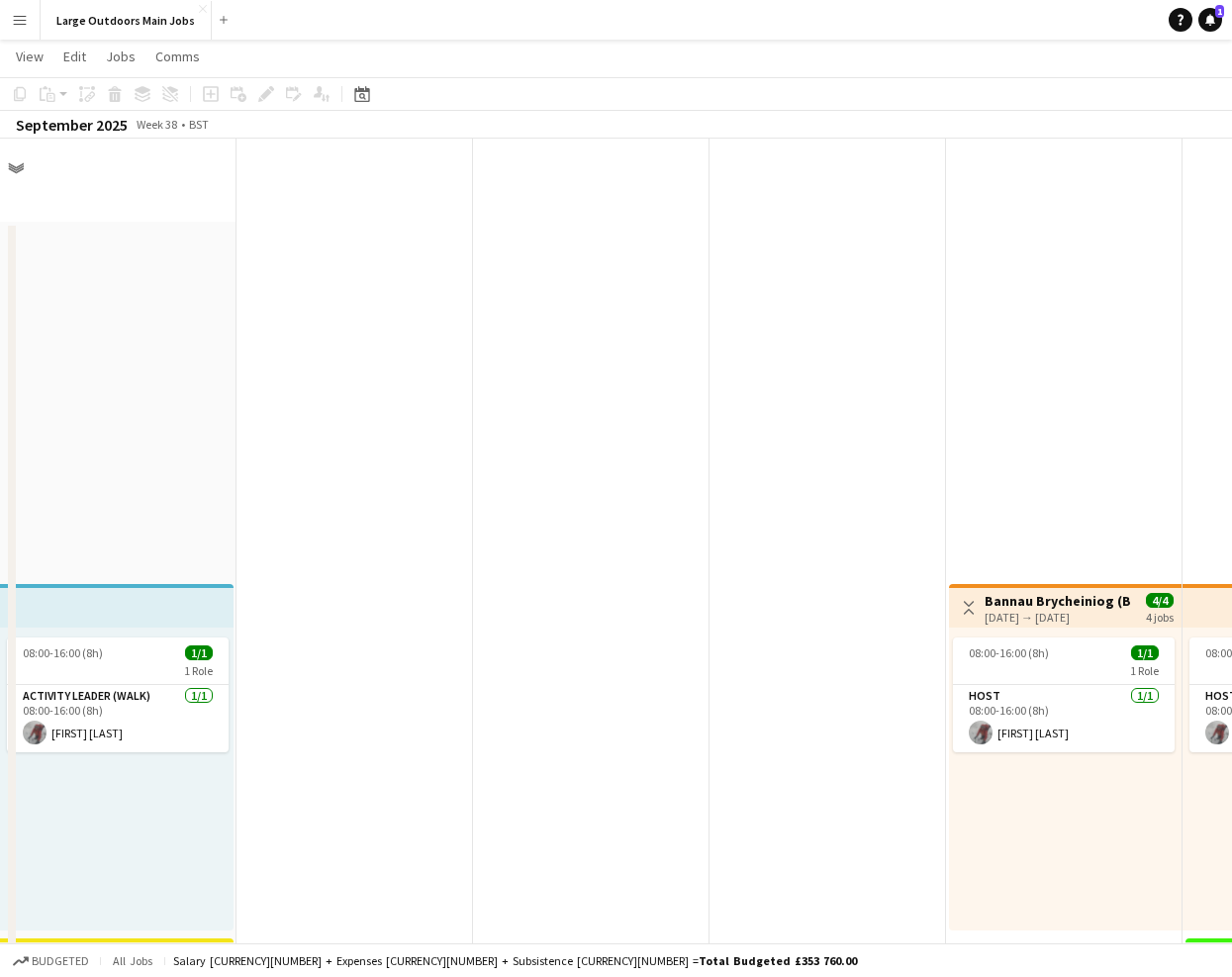 scroll, scrollTop: 1057, scrollLeft: 0, axis: vertical 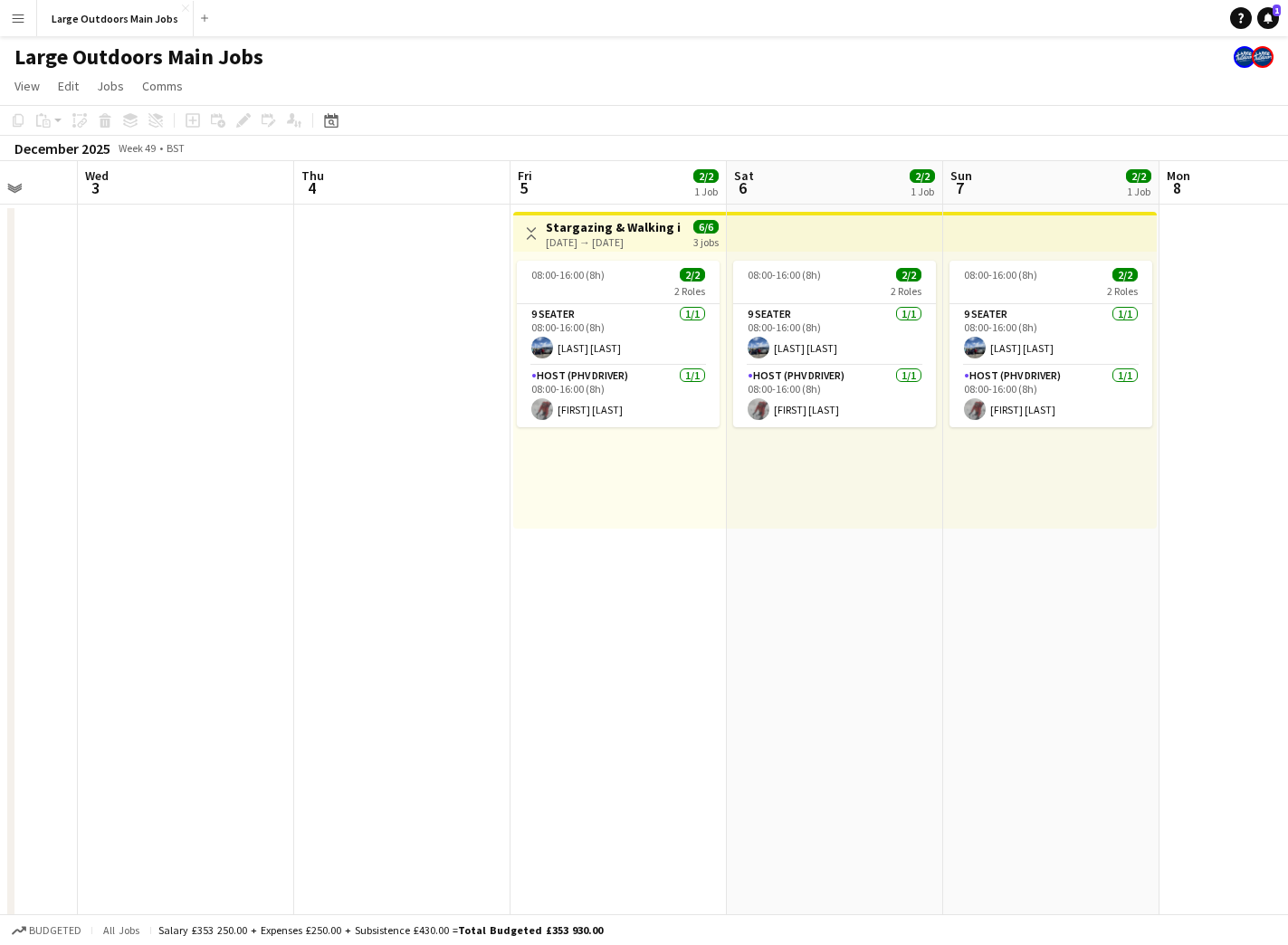 click on "Stargazing & Walking in Northumberland" at bounding box center (613, 227) 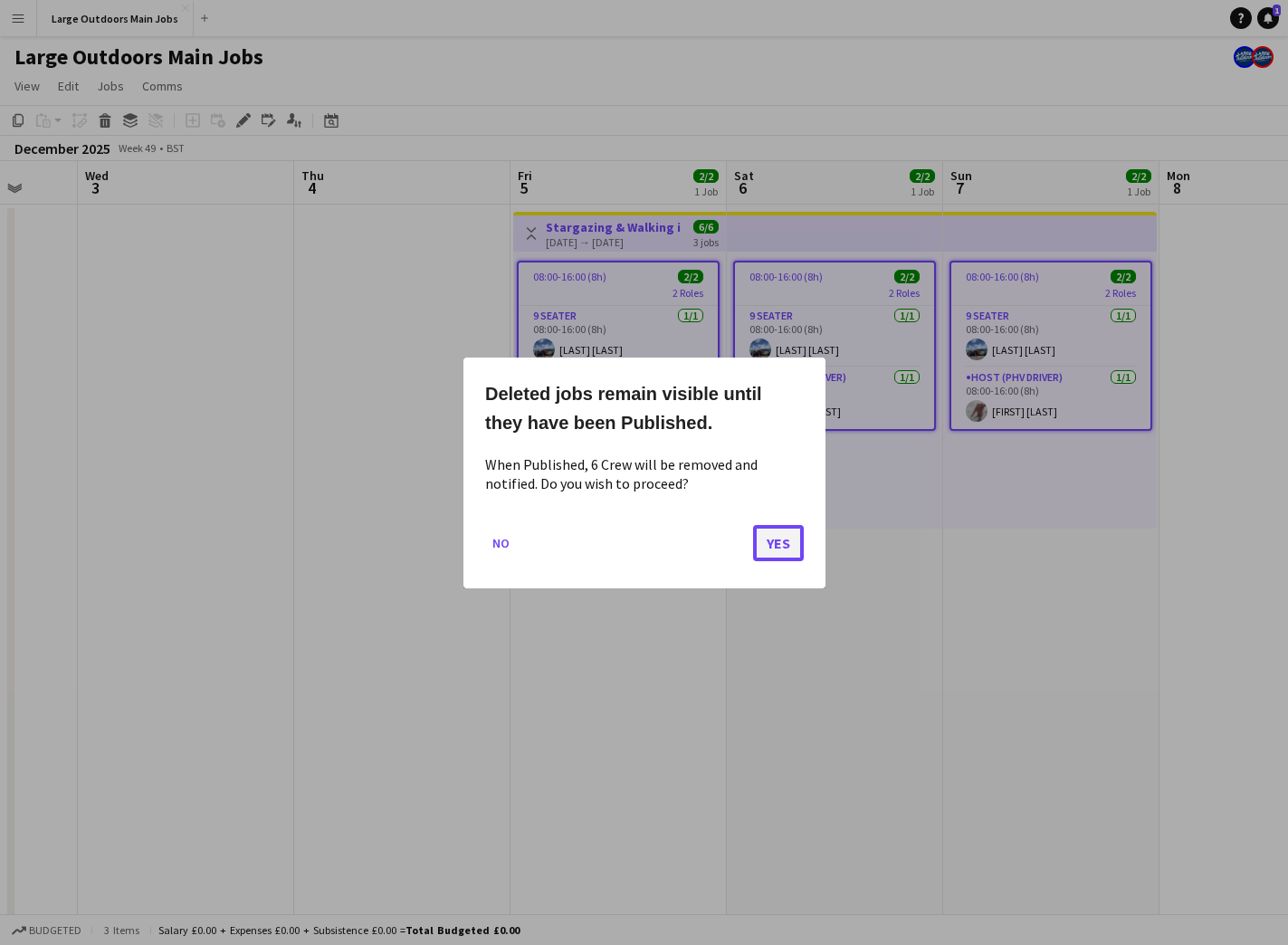 click on "Yes" 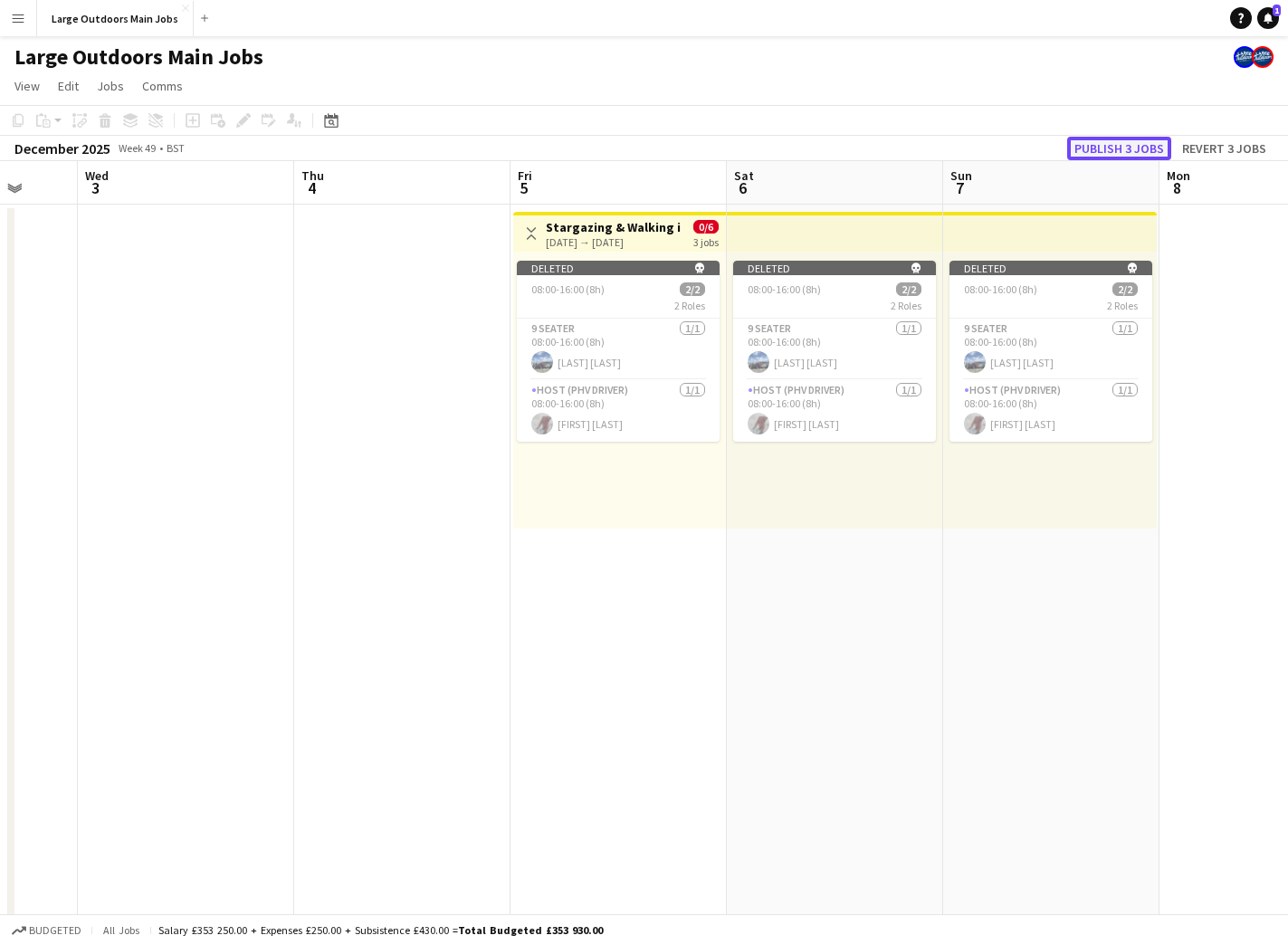click on "Publish 3 jobs" 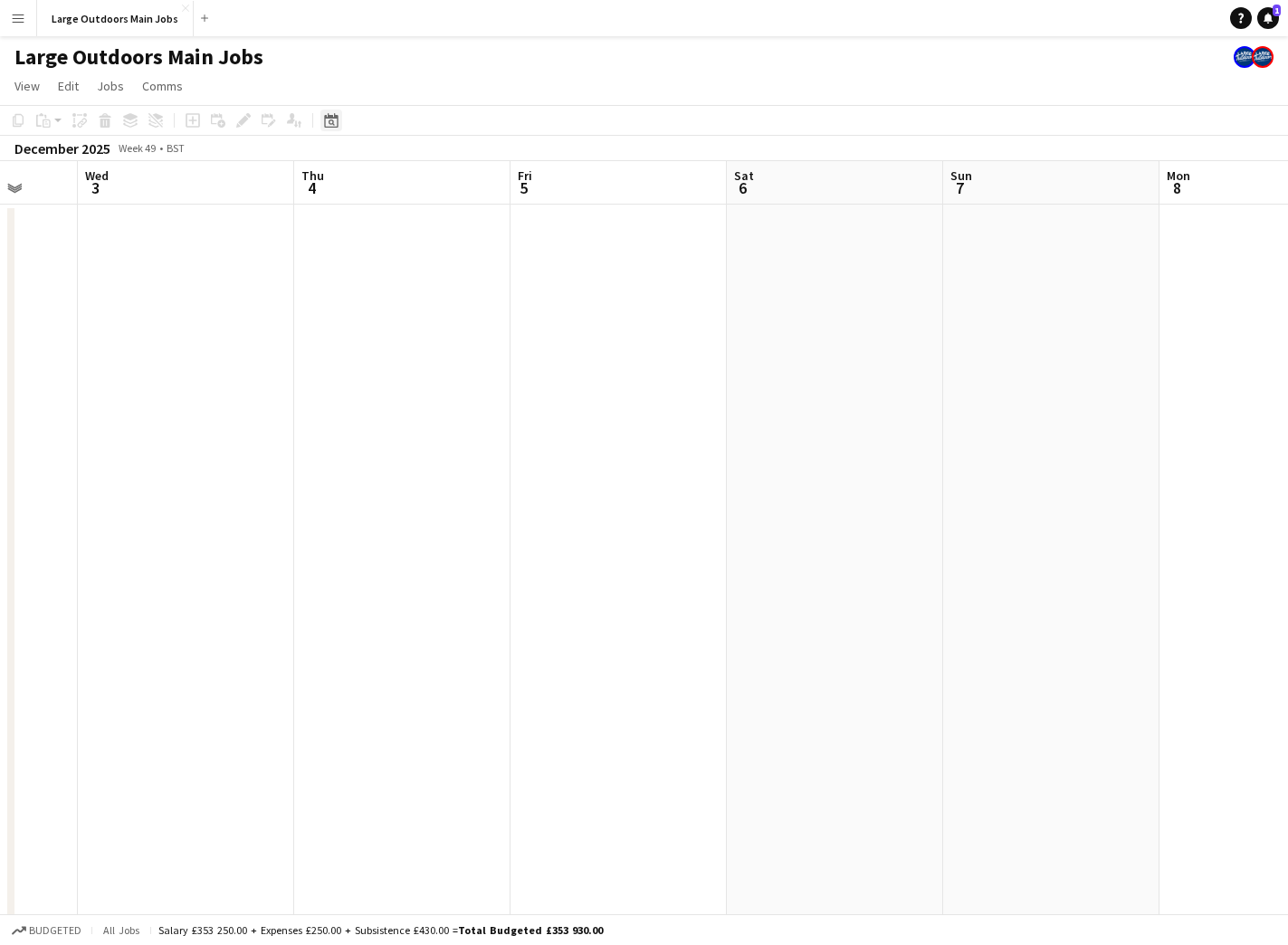 click 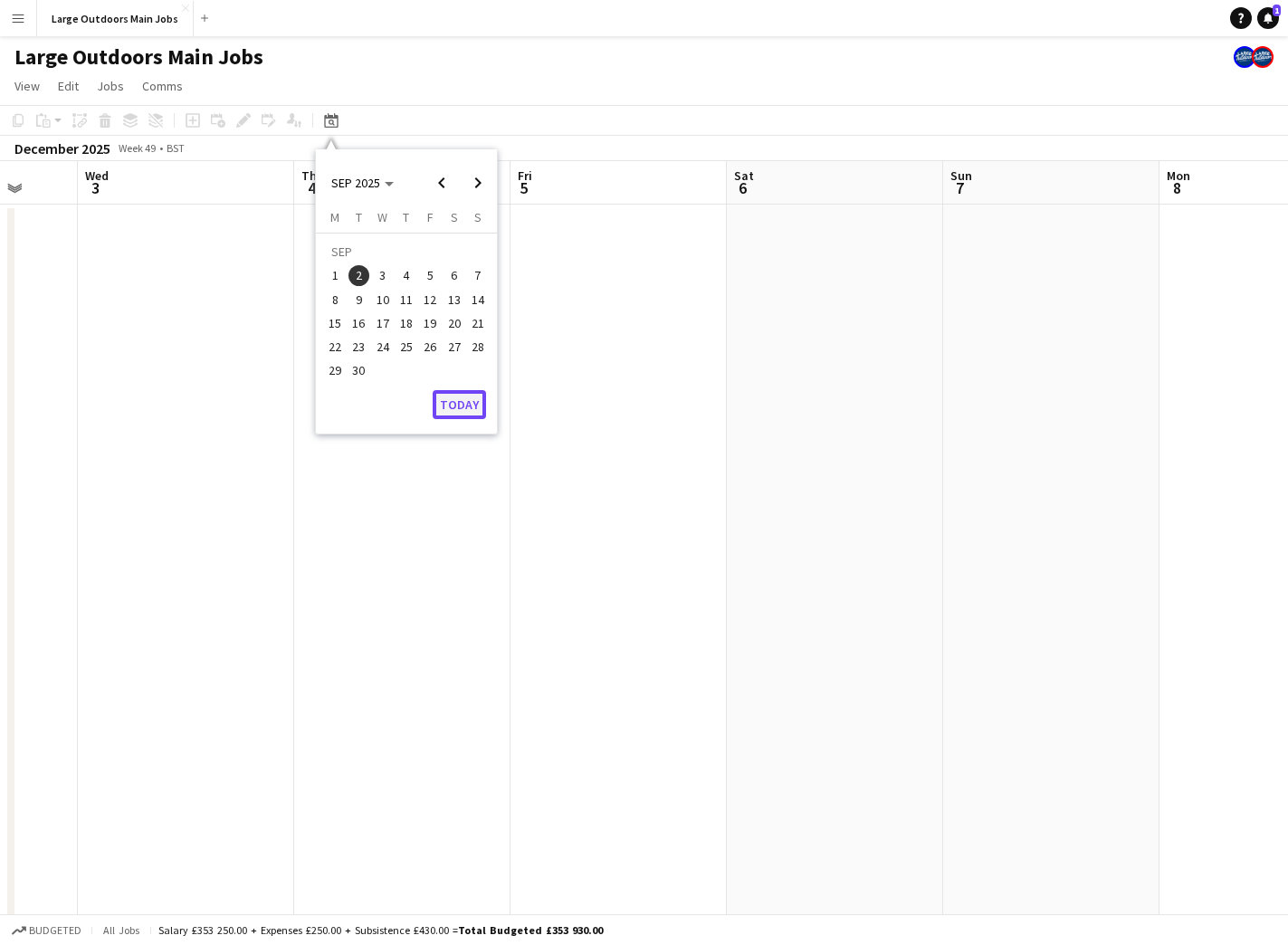 click on "Today" at bounding box center (459, 405) 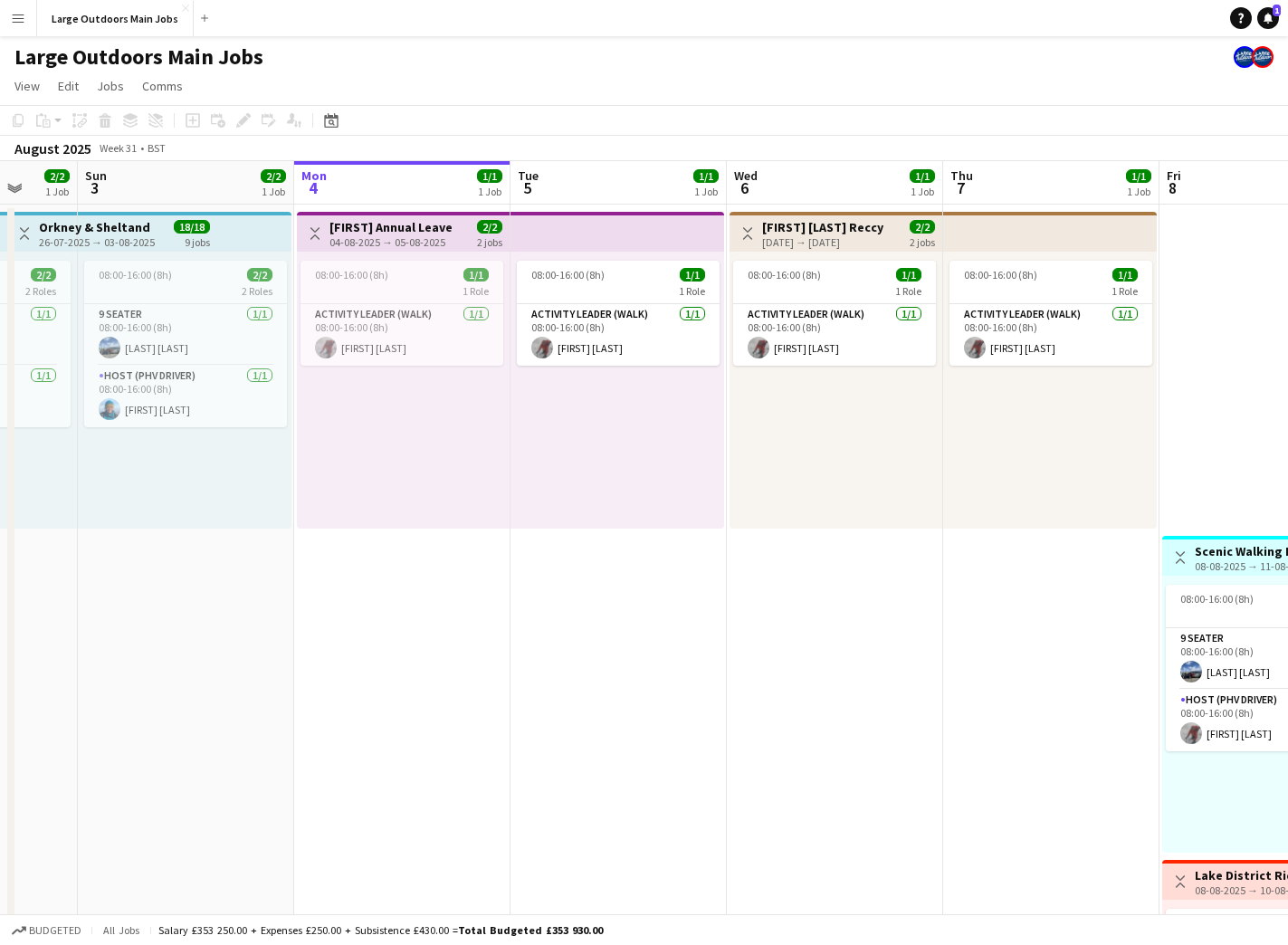 scroll, scrollTop: 0, scrollLeft: 623, axis: horizontal 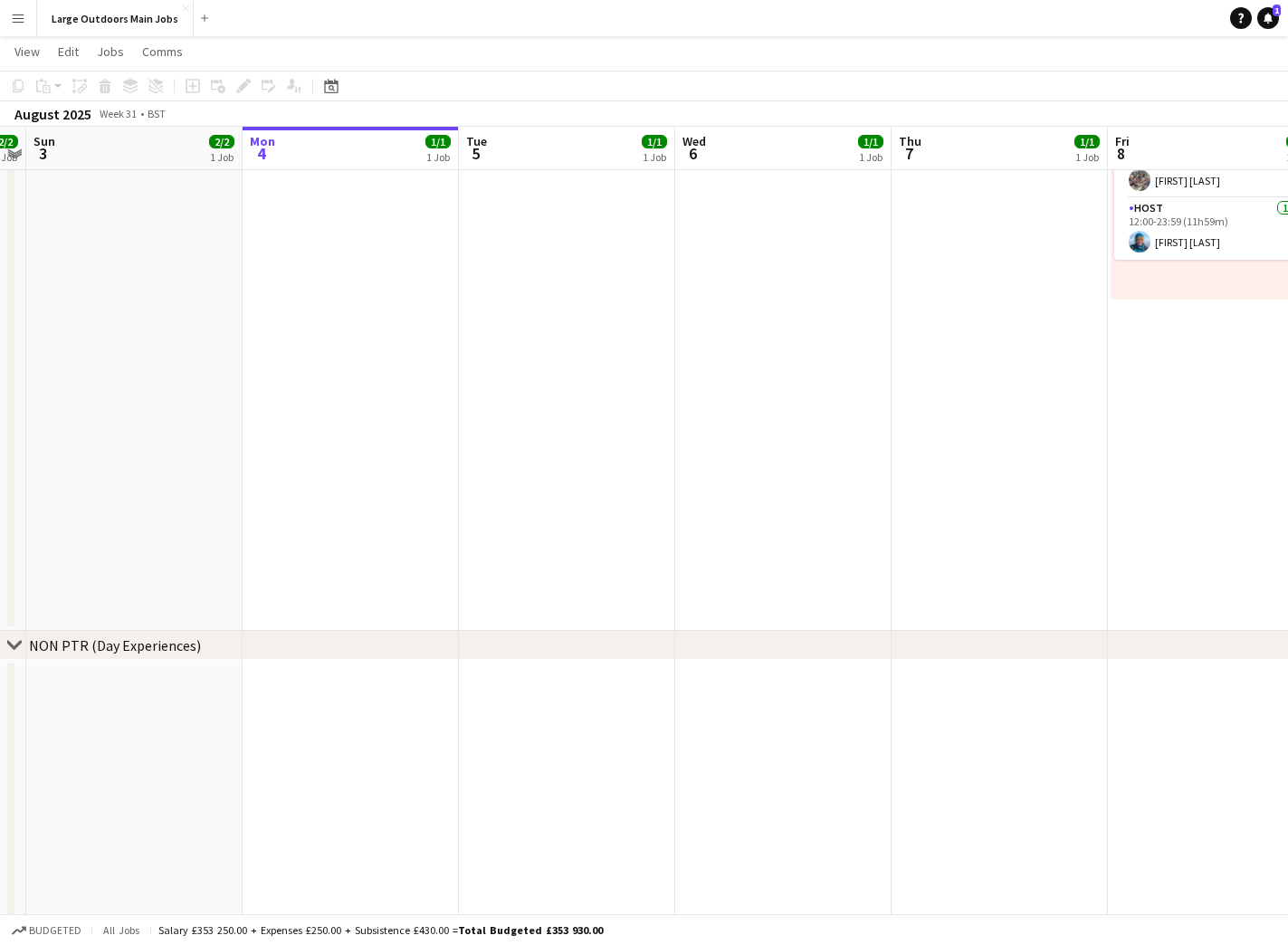 click at bounding box center (783, 1040) 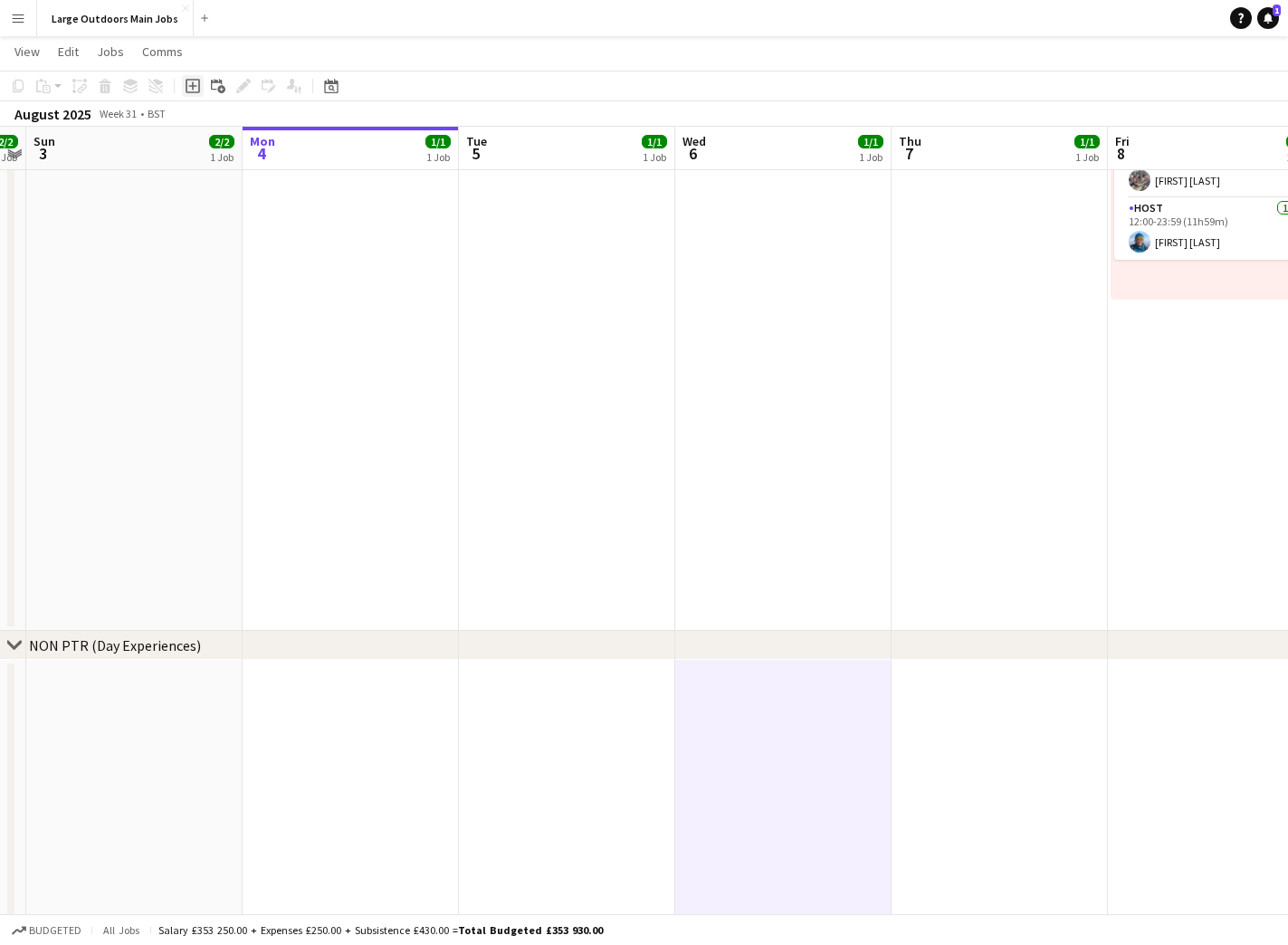 click 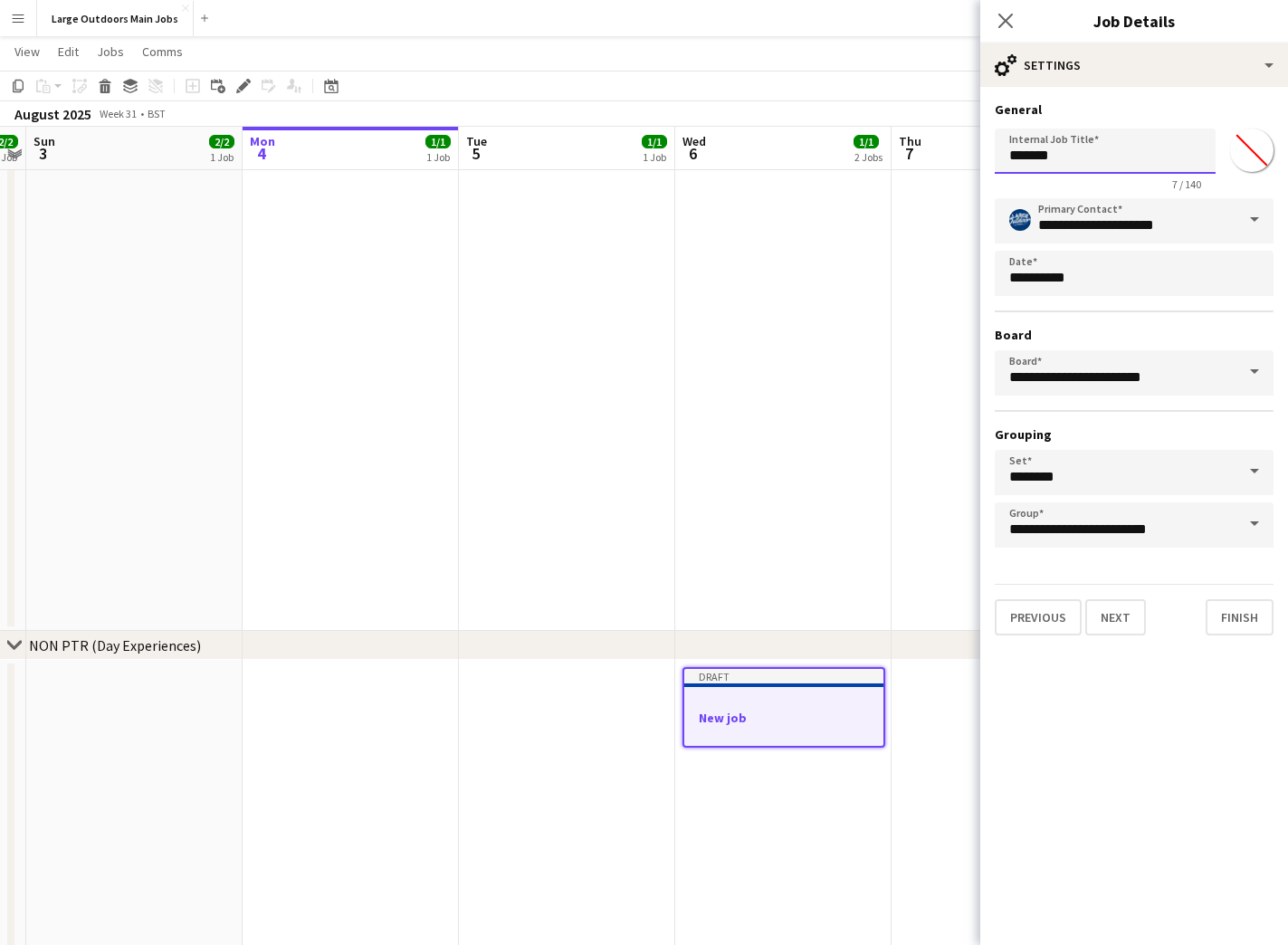 click on "*******" at bounding box center (1105, 151) 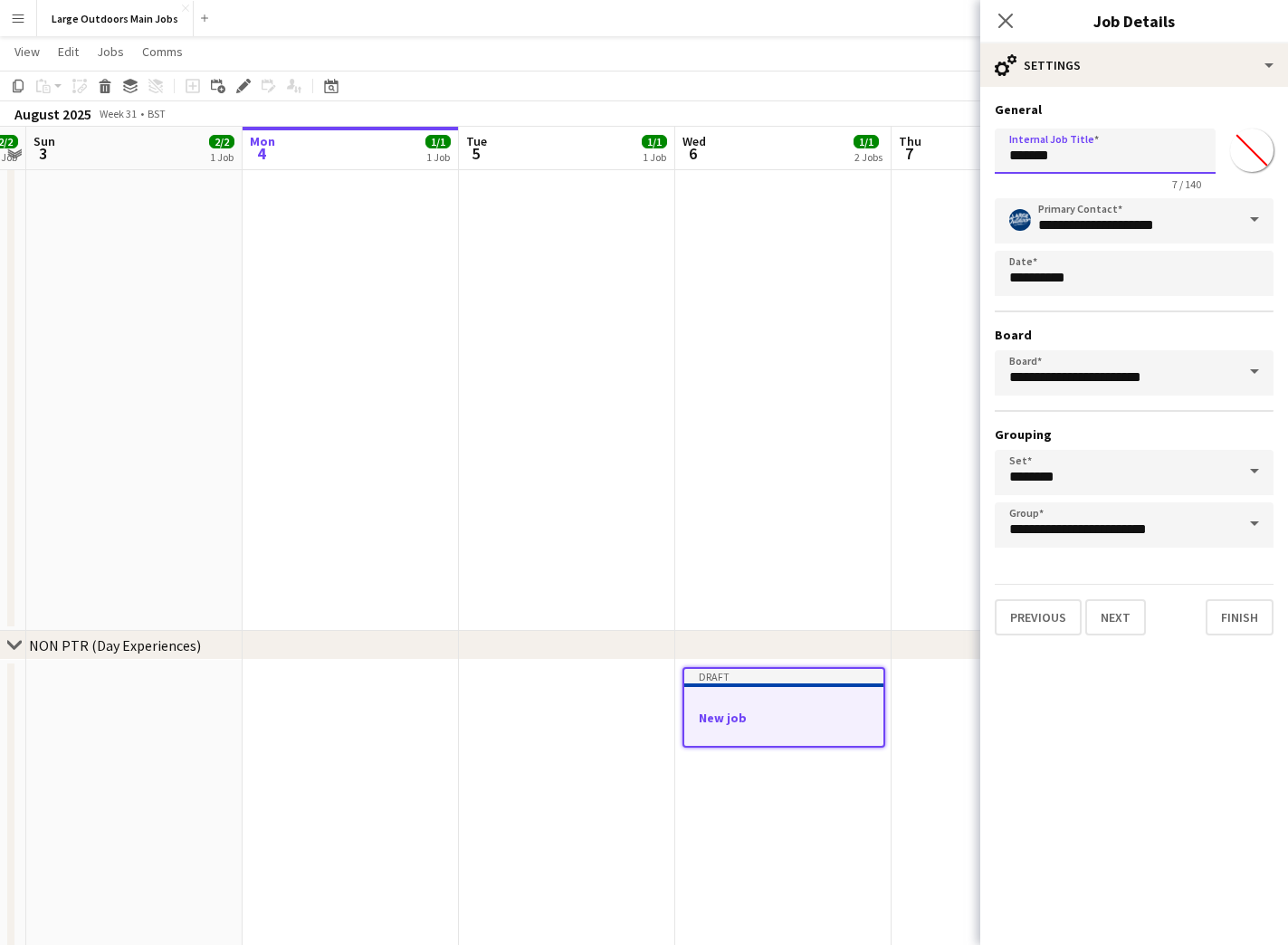 click on "*******" at bounding box center [1105, 151] 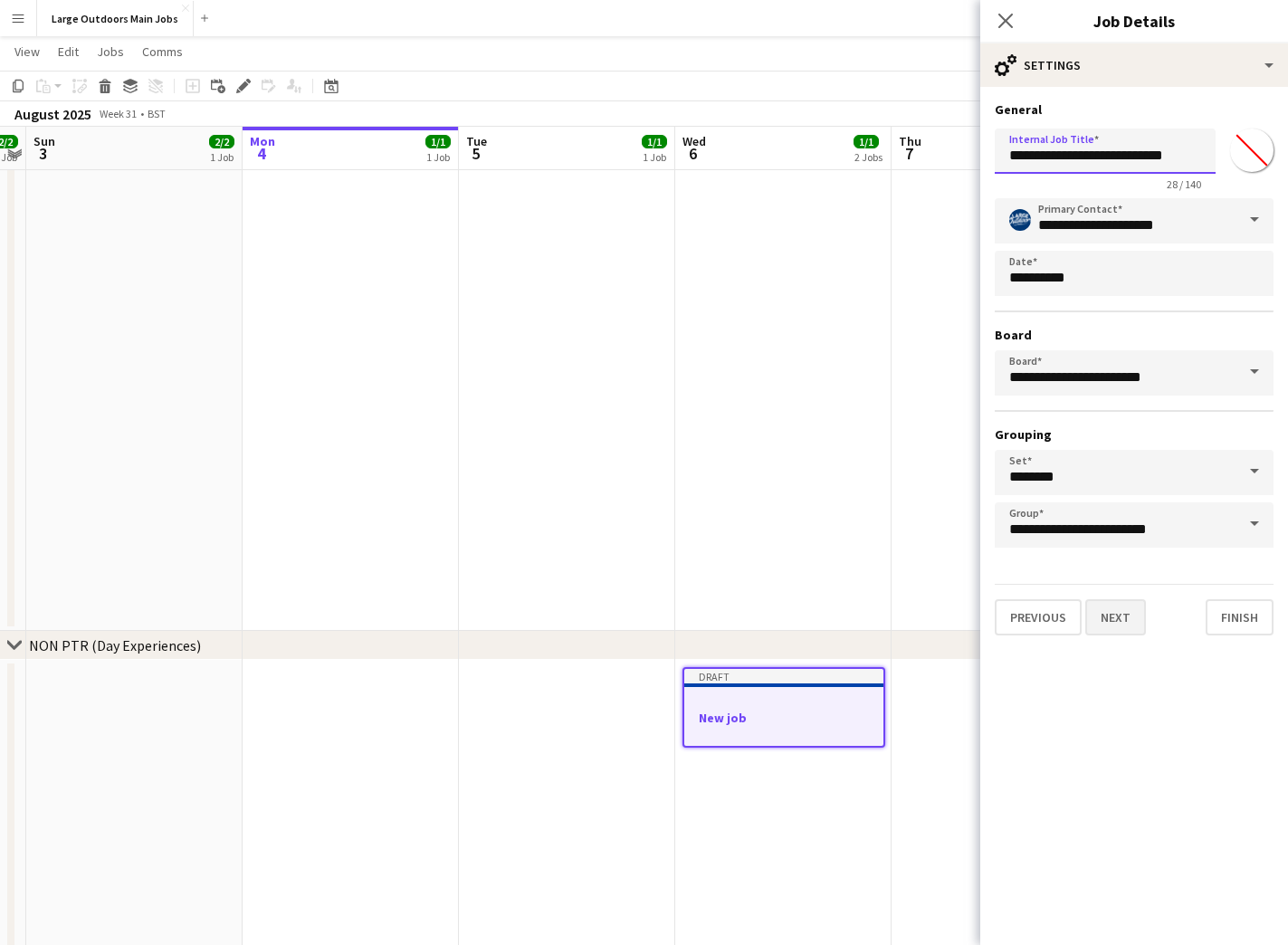 type on "**********" 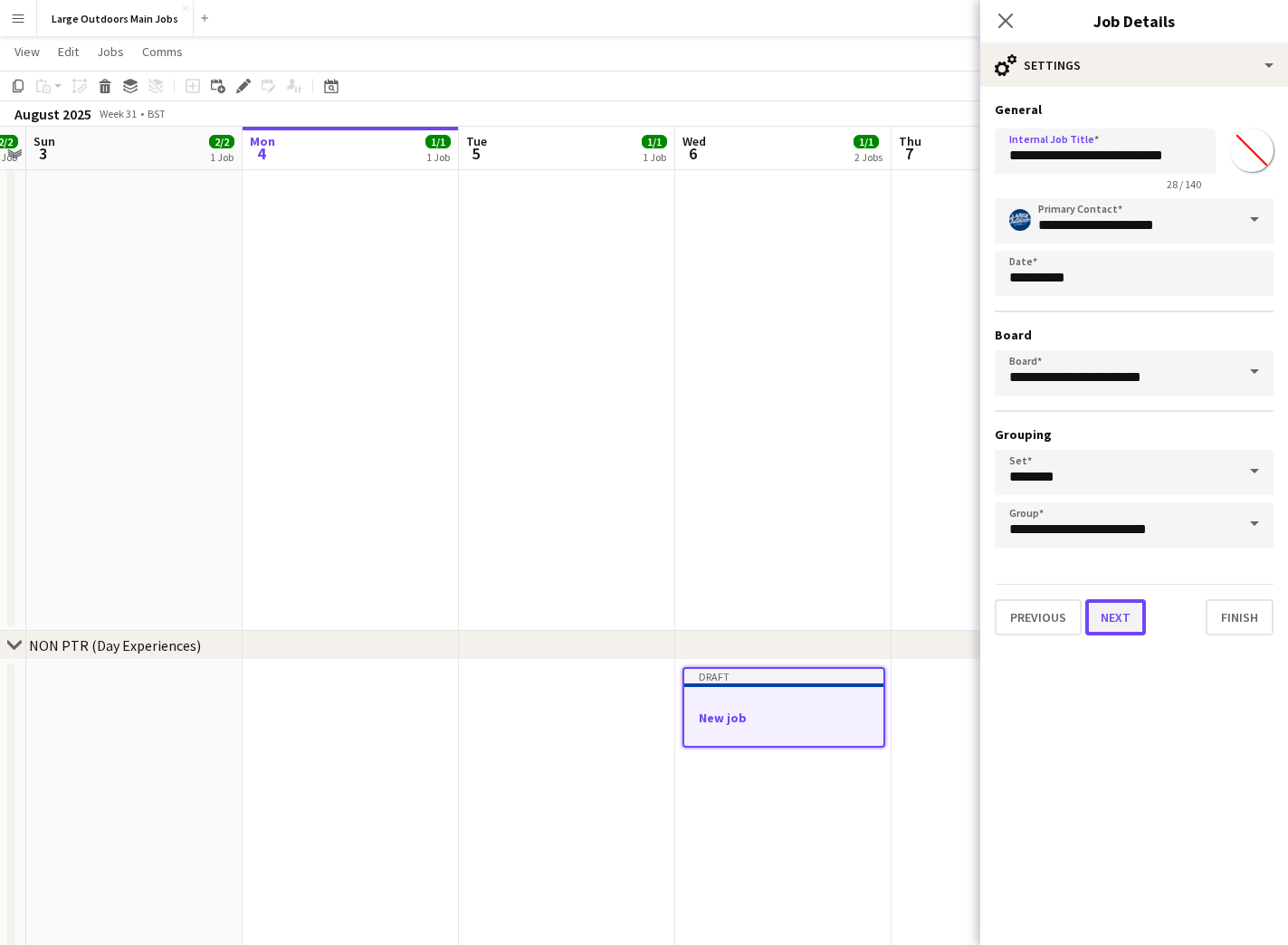 click on "Next" at bounding box center (1115, 617) 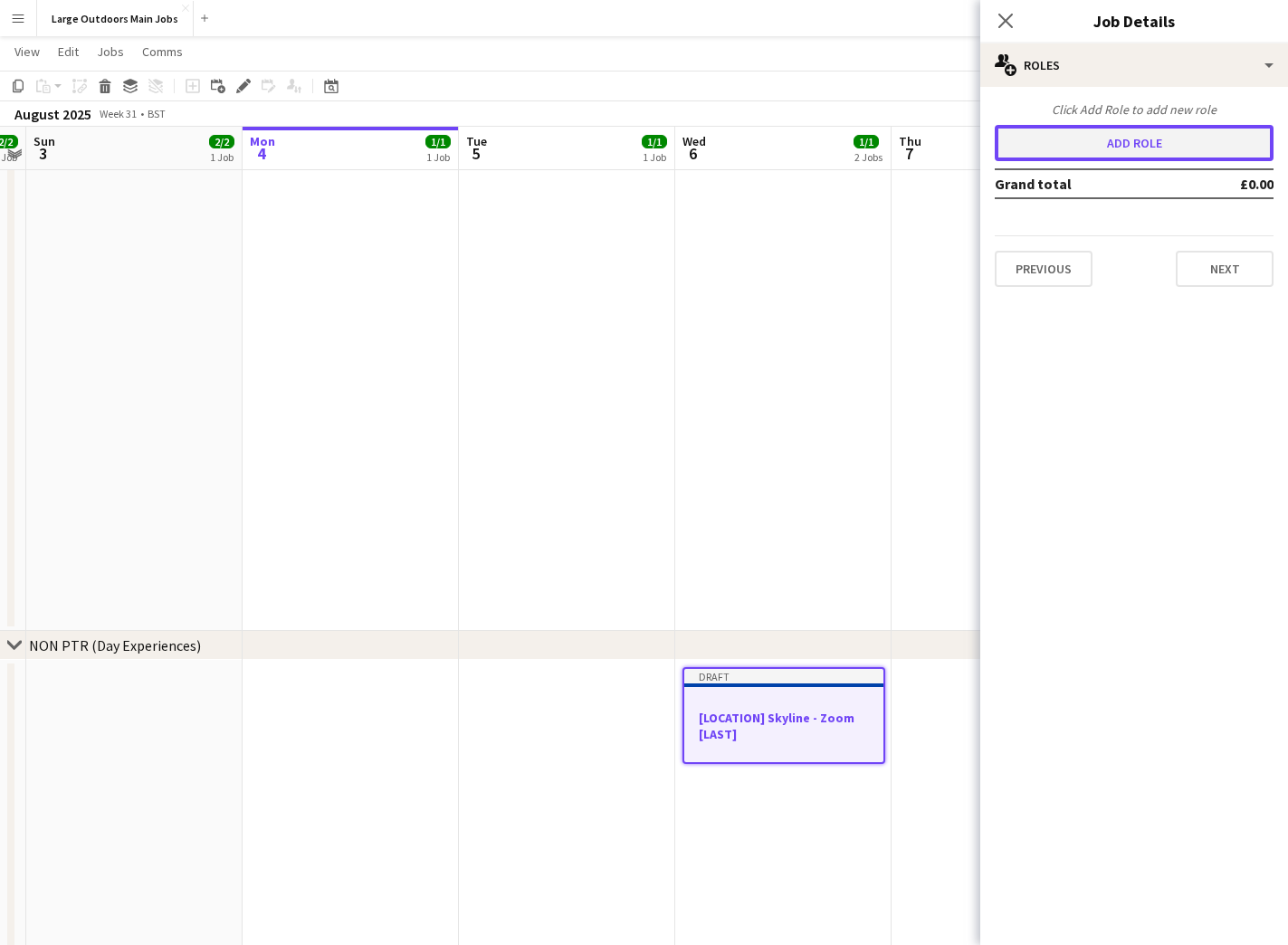 click on "Add role" at bounding box center [1134, 143] 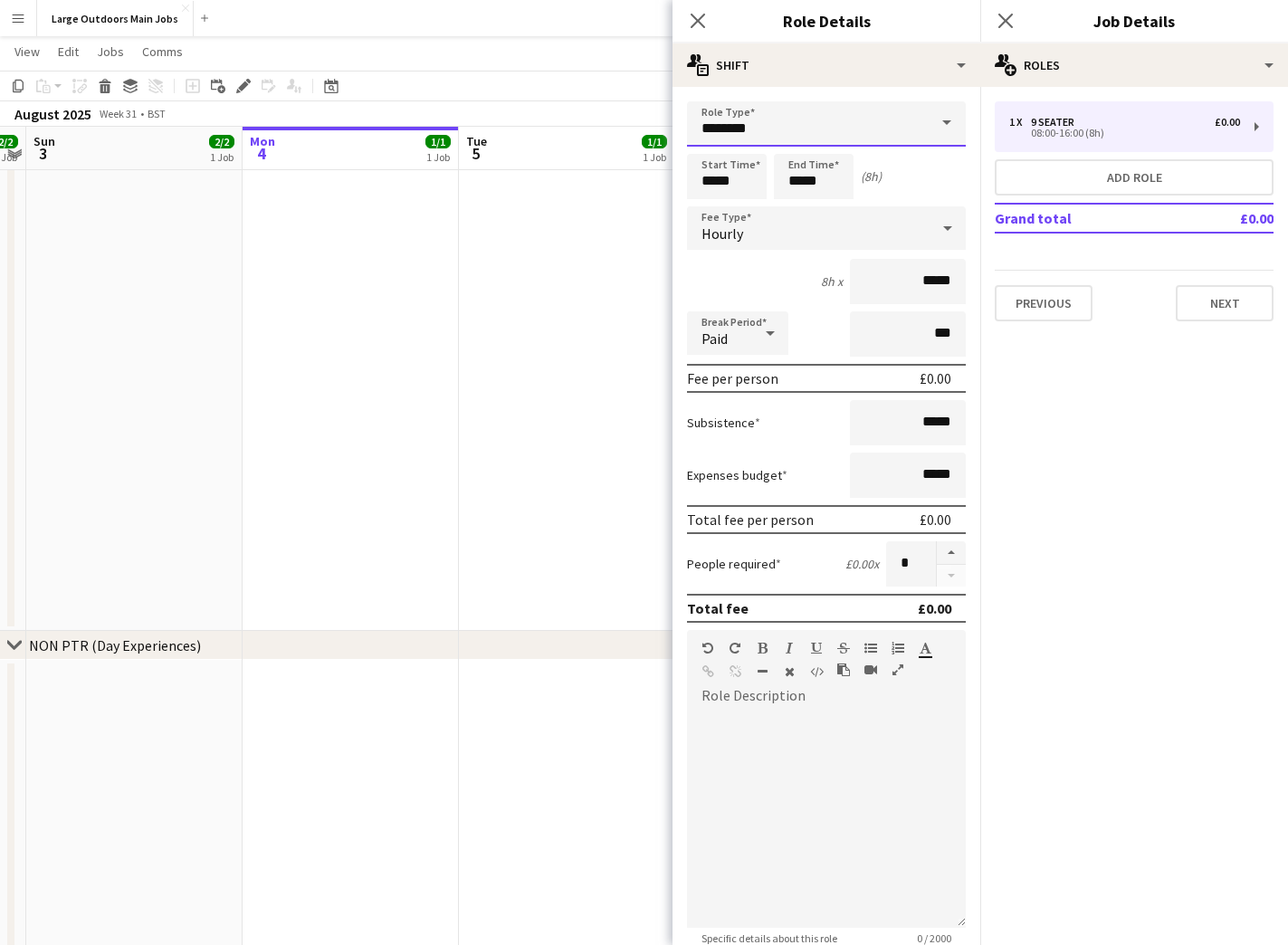 click on "********" at bounding box center [826, 124] 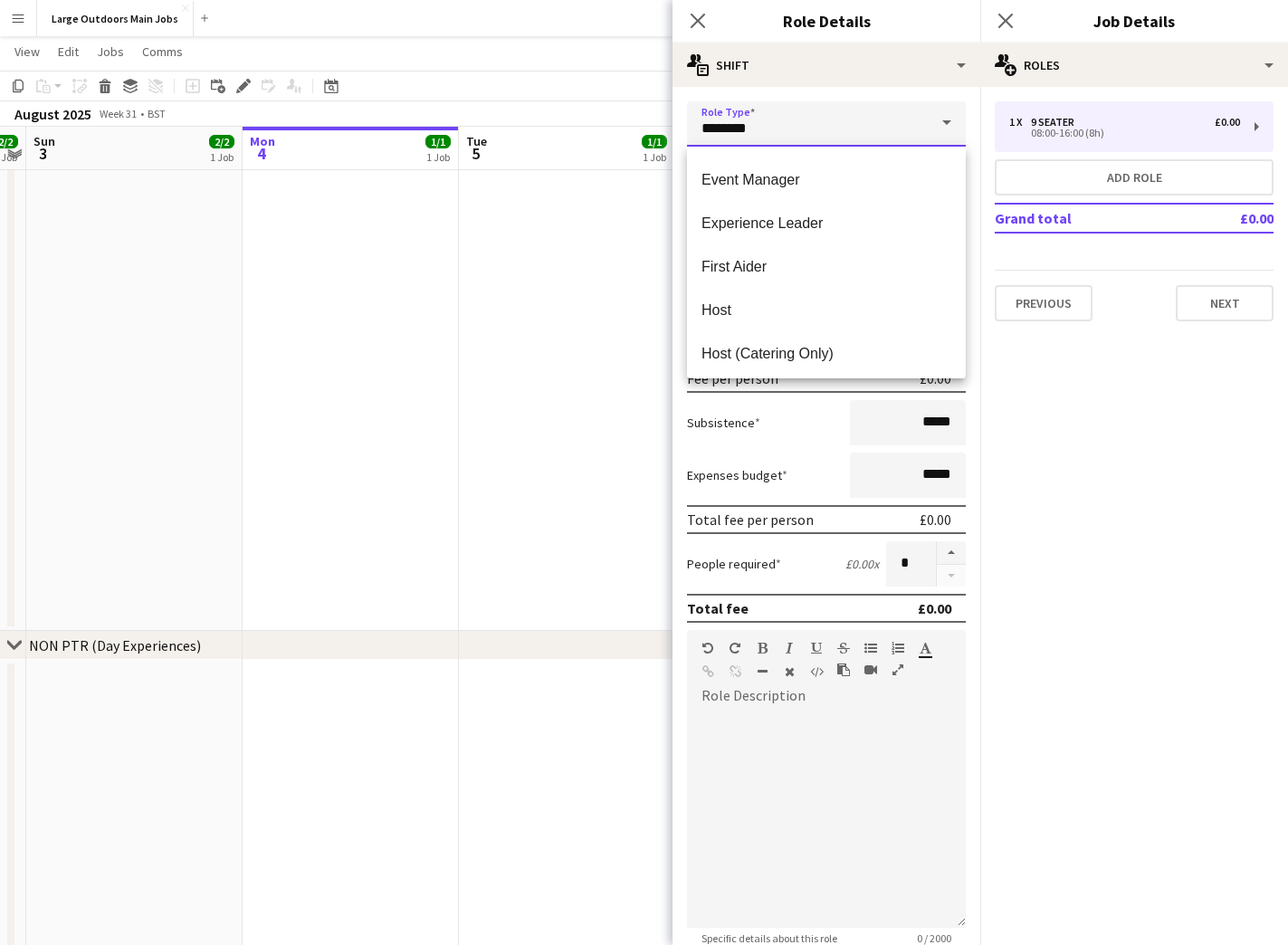 scroll, scrollTop: 738, scrollLeft: 0, axis: vertical 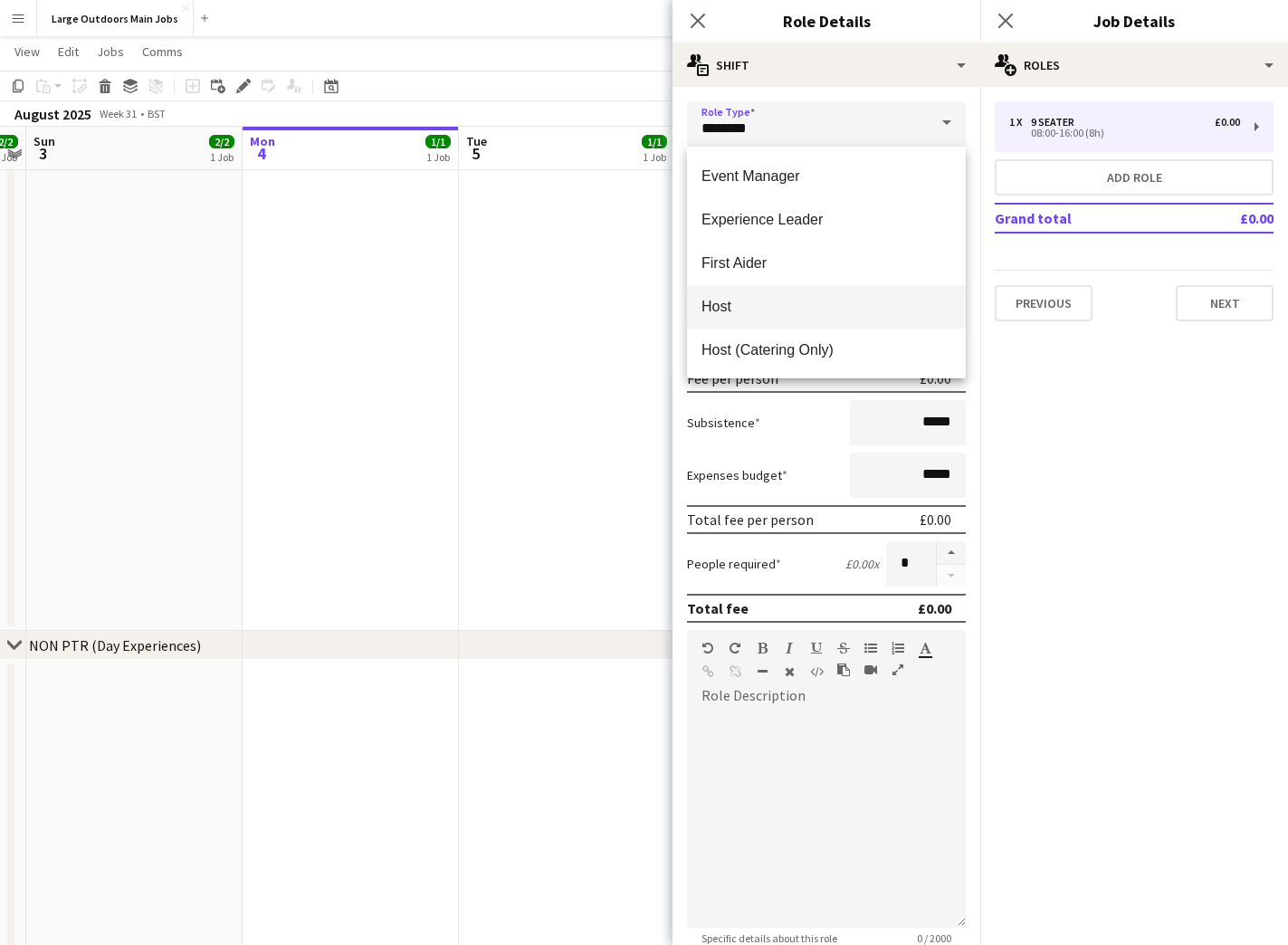 click on "Host" at bounding box center [826, 307] 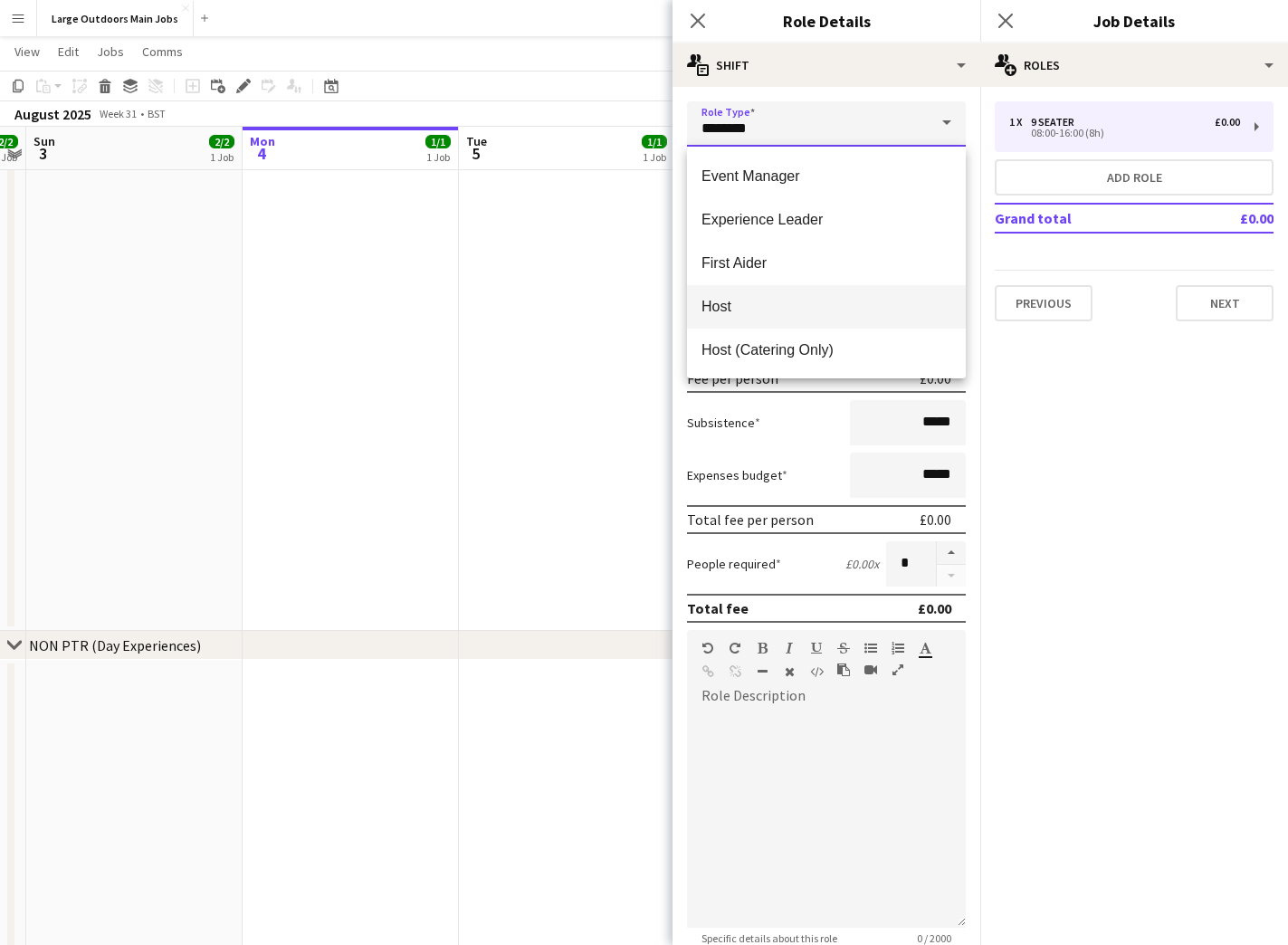 type on "****" 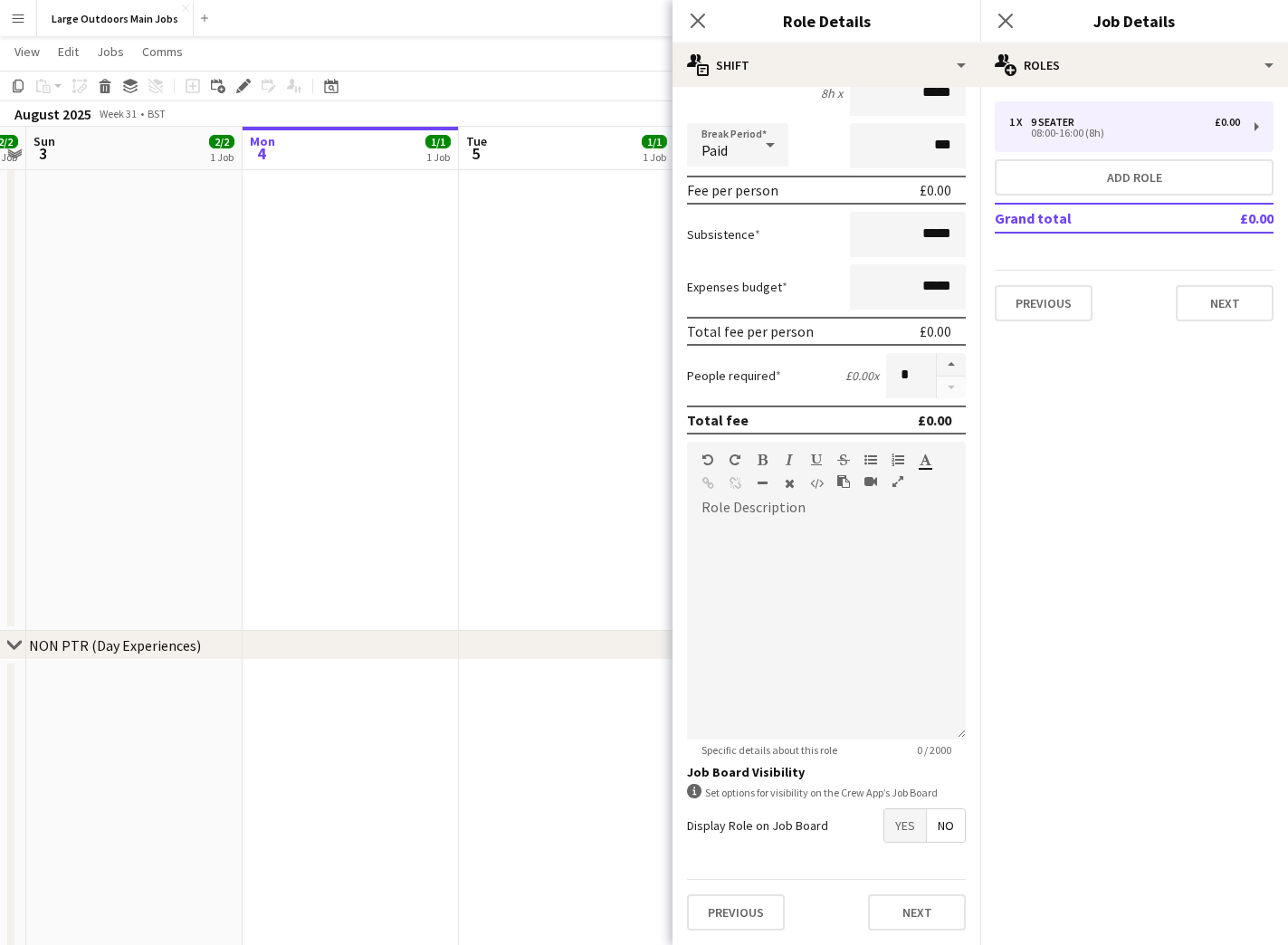 scroll, scrollTop: 187, scrollLeft: 0, axis: vertical 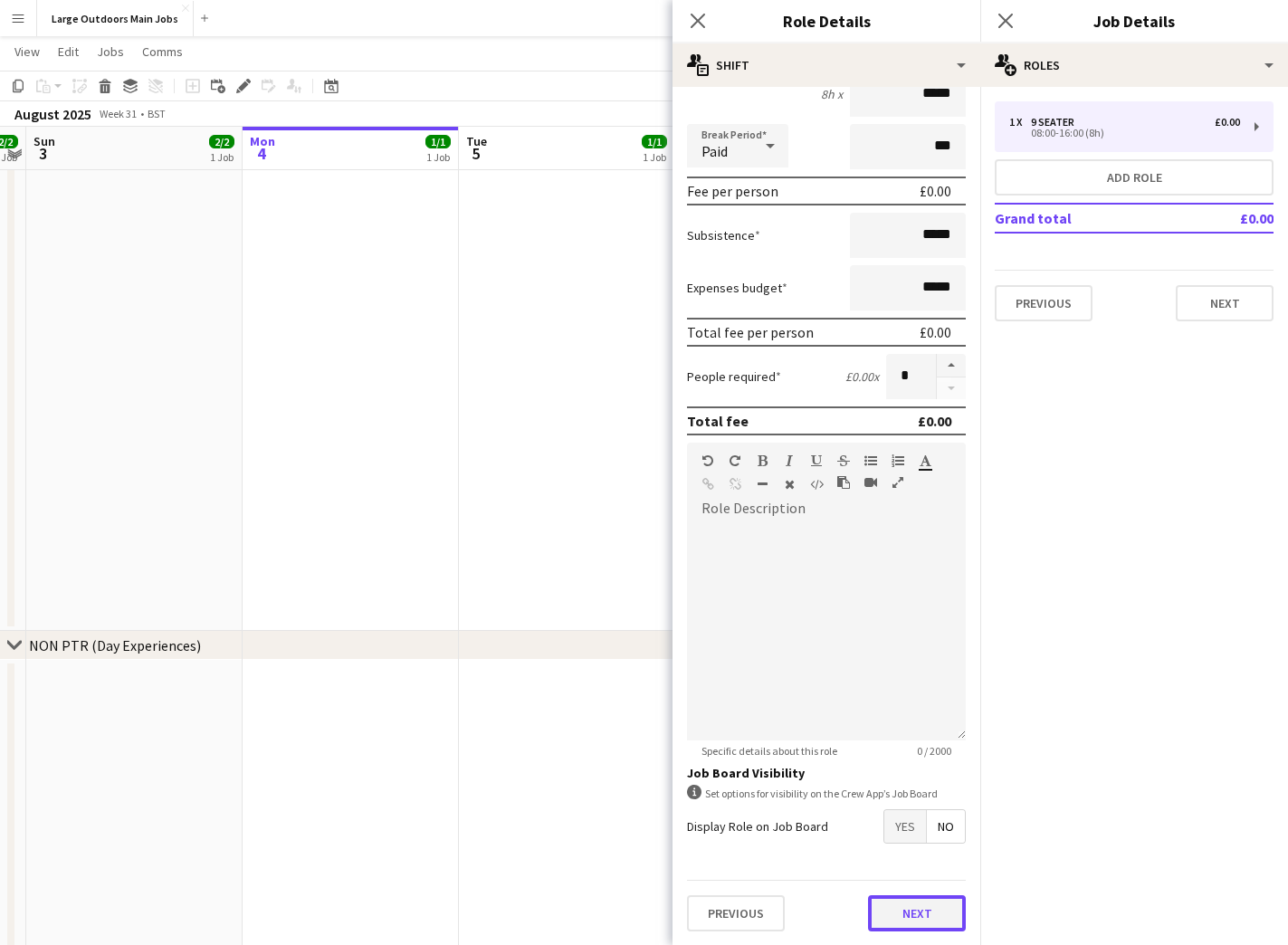 click on "Next" at bounding box center [917, 913] 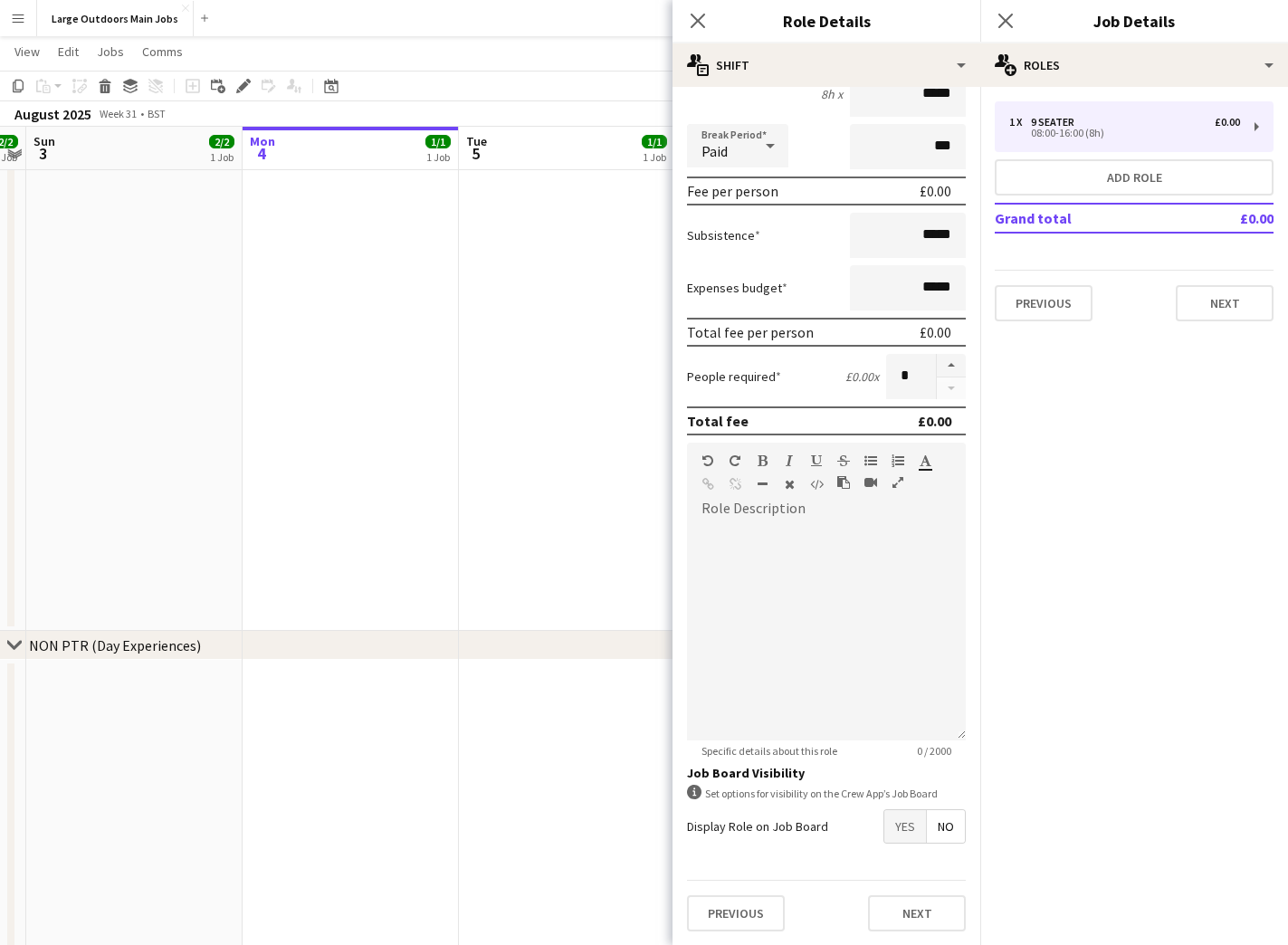 scroll, scrollTop: 0, scrollLeft: 0, axis: both 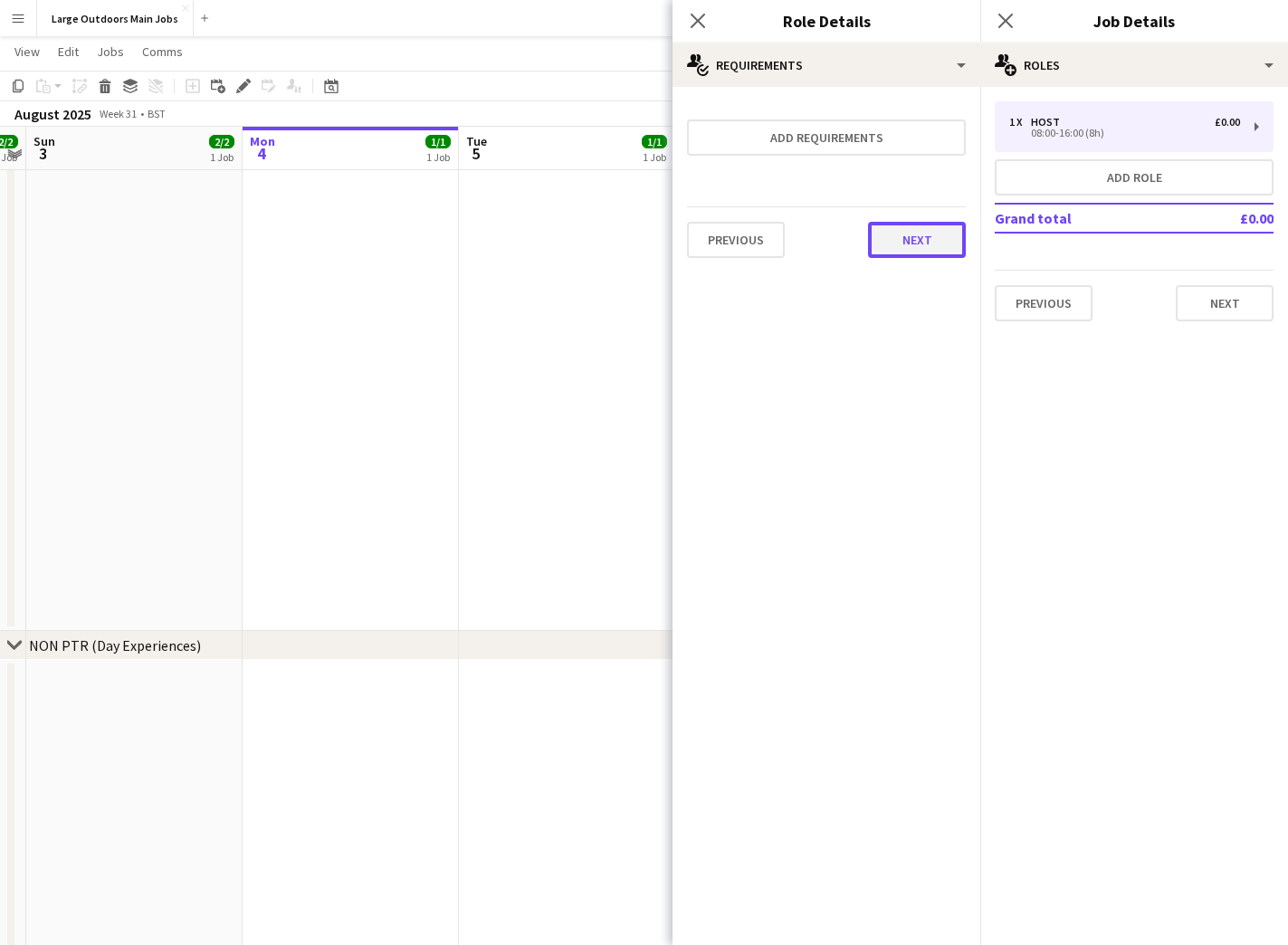 click on "Next" at bounding box center [917, 240] 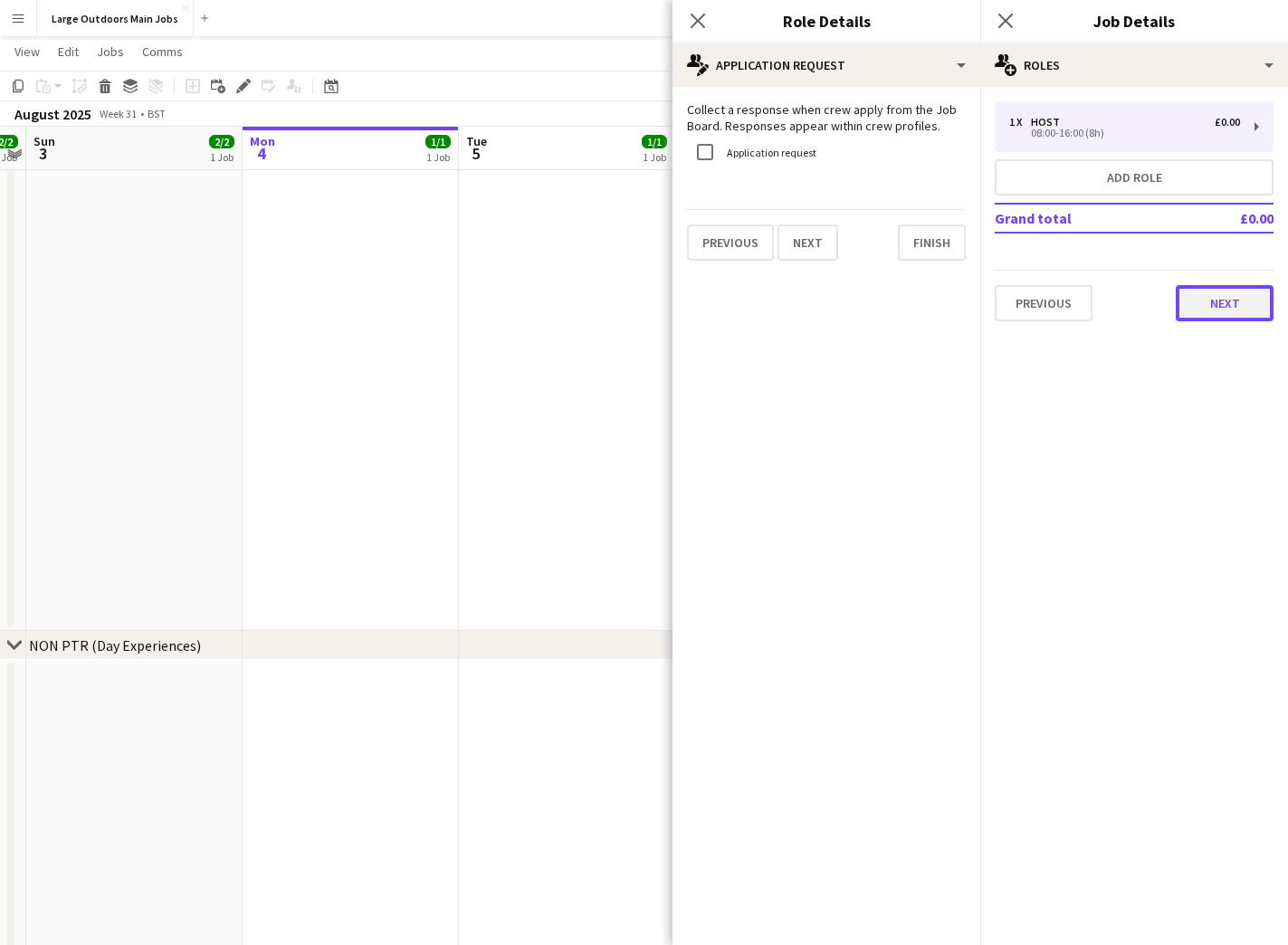click on "Next" at bounding box center [1225, 303] 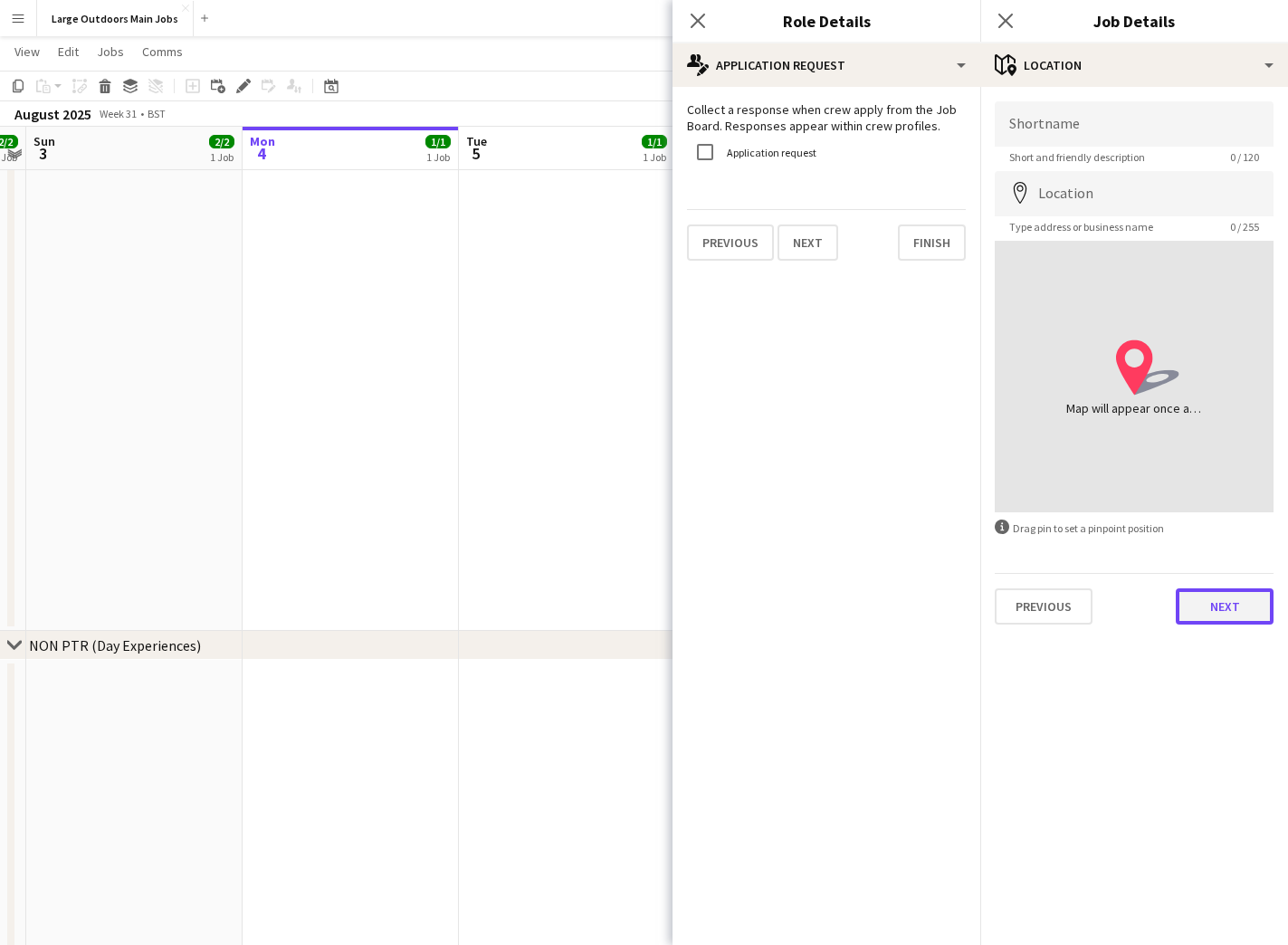 click on "Next" at bounding box center (1225, 606) 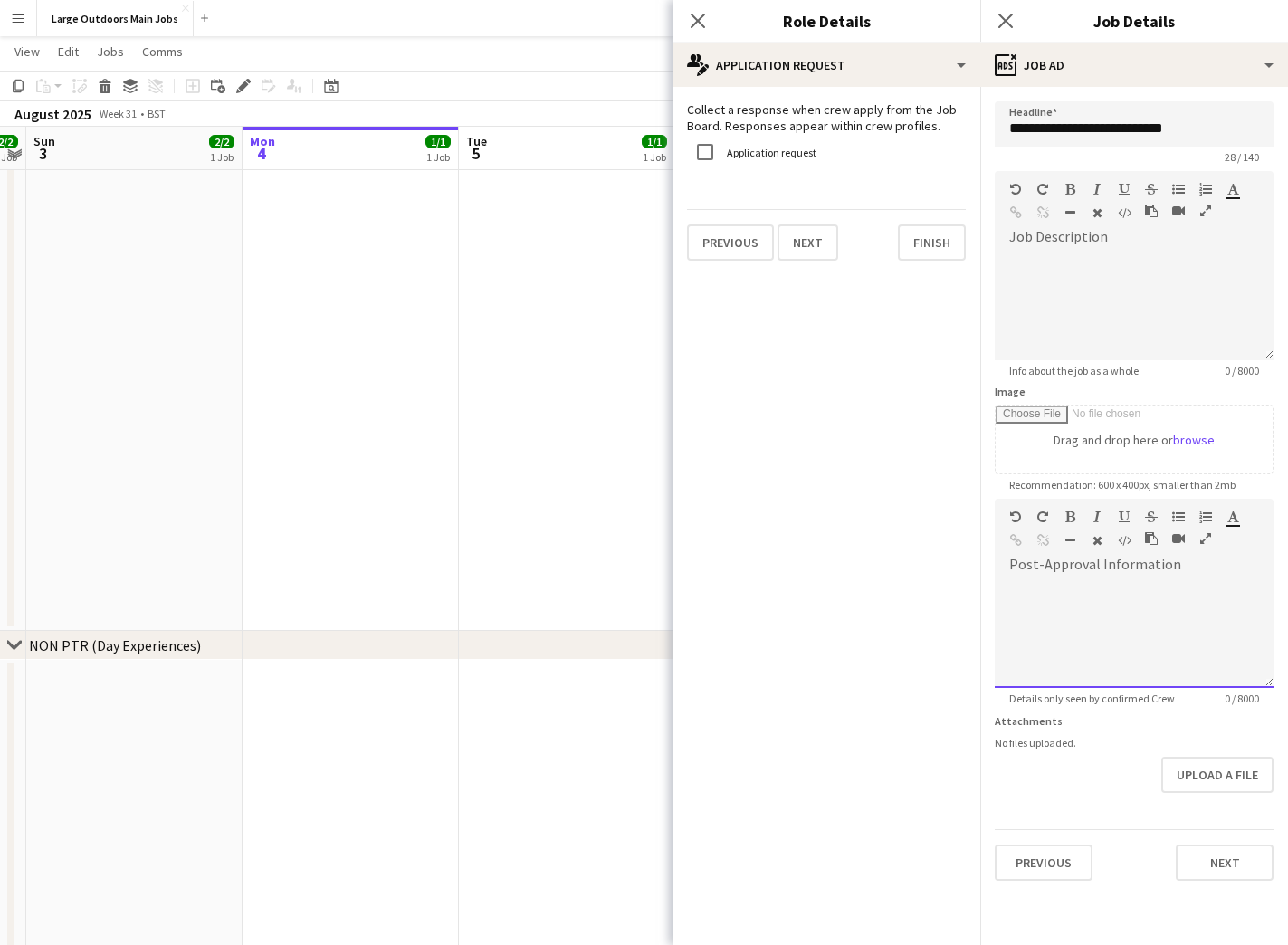 click at bounding box center (1134, 634) 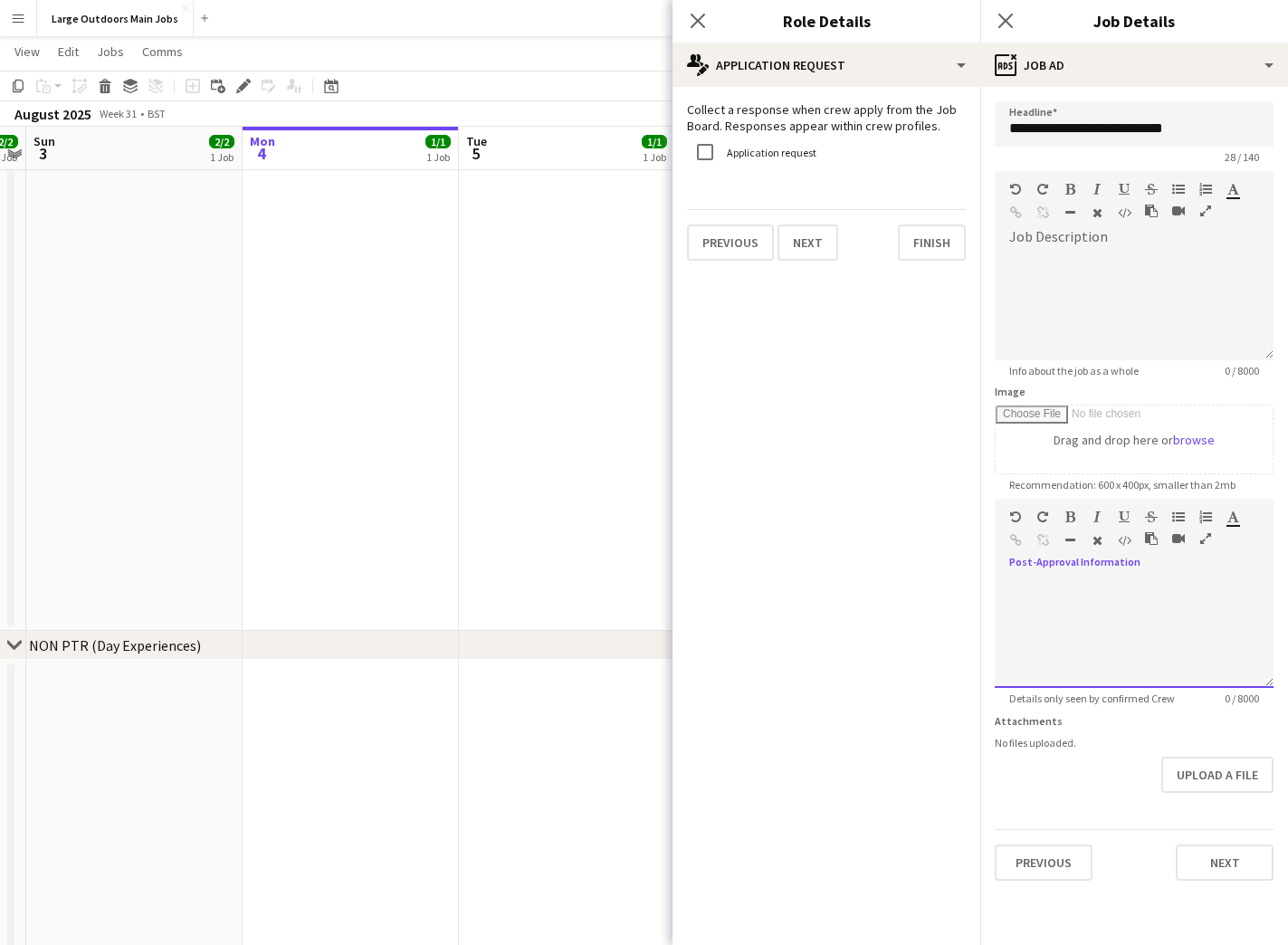 click at bounding box center (1134, 634) 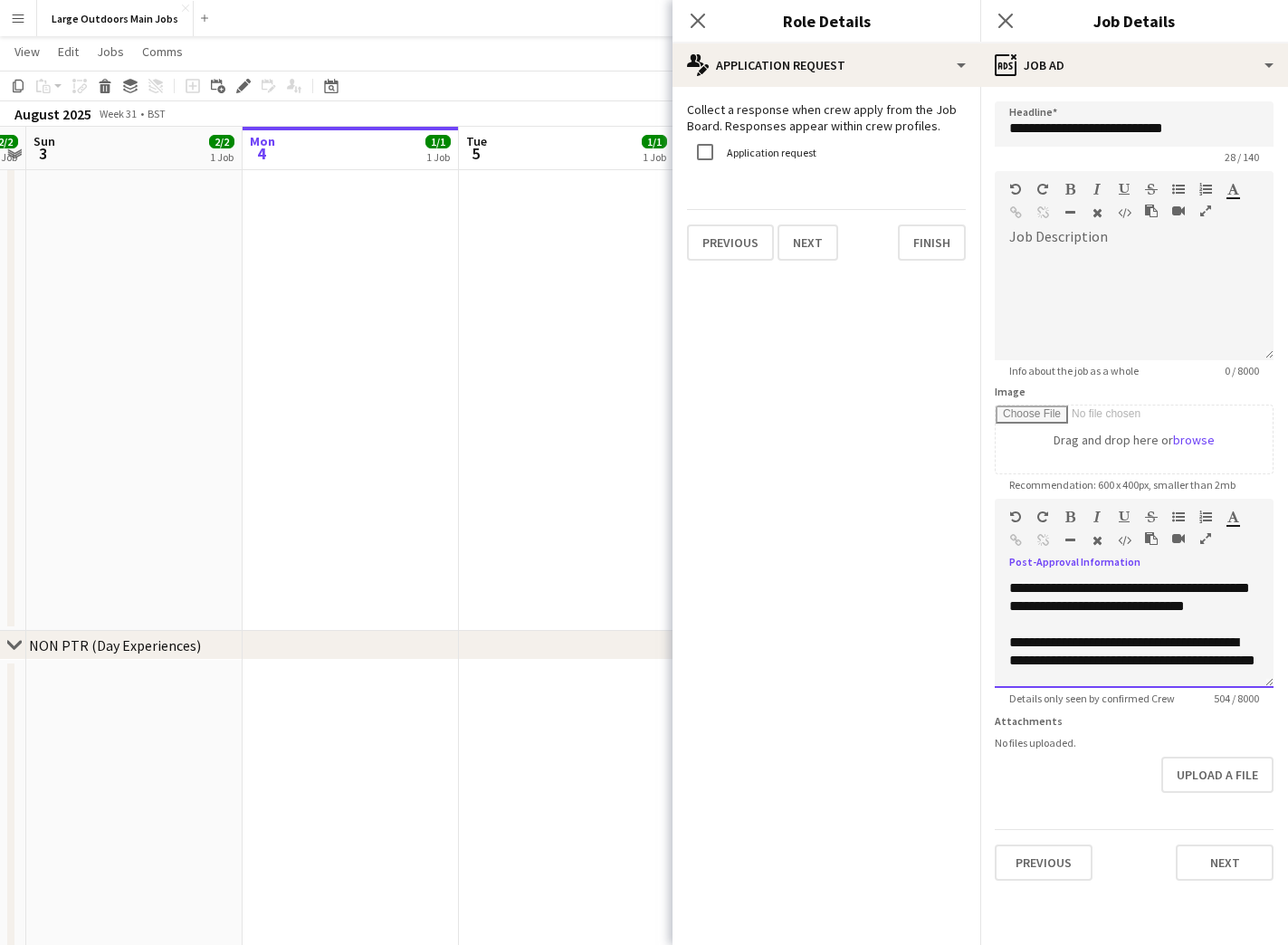scroll, scrollTop: 310, scrollLeft: 0, axis: vertical 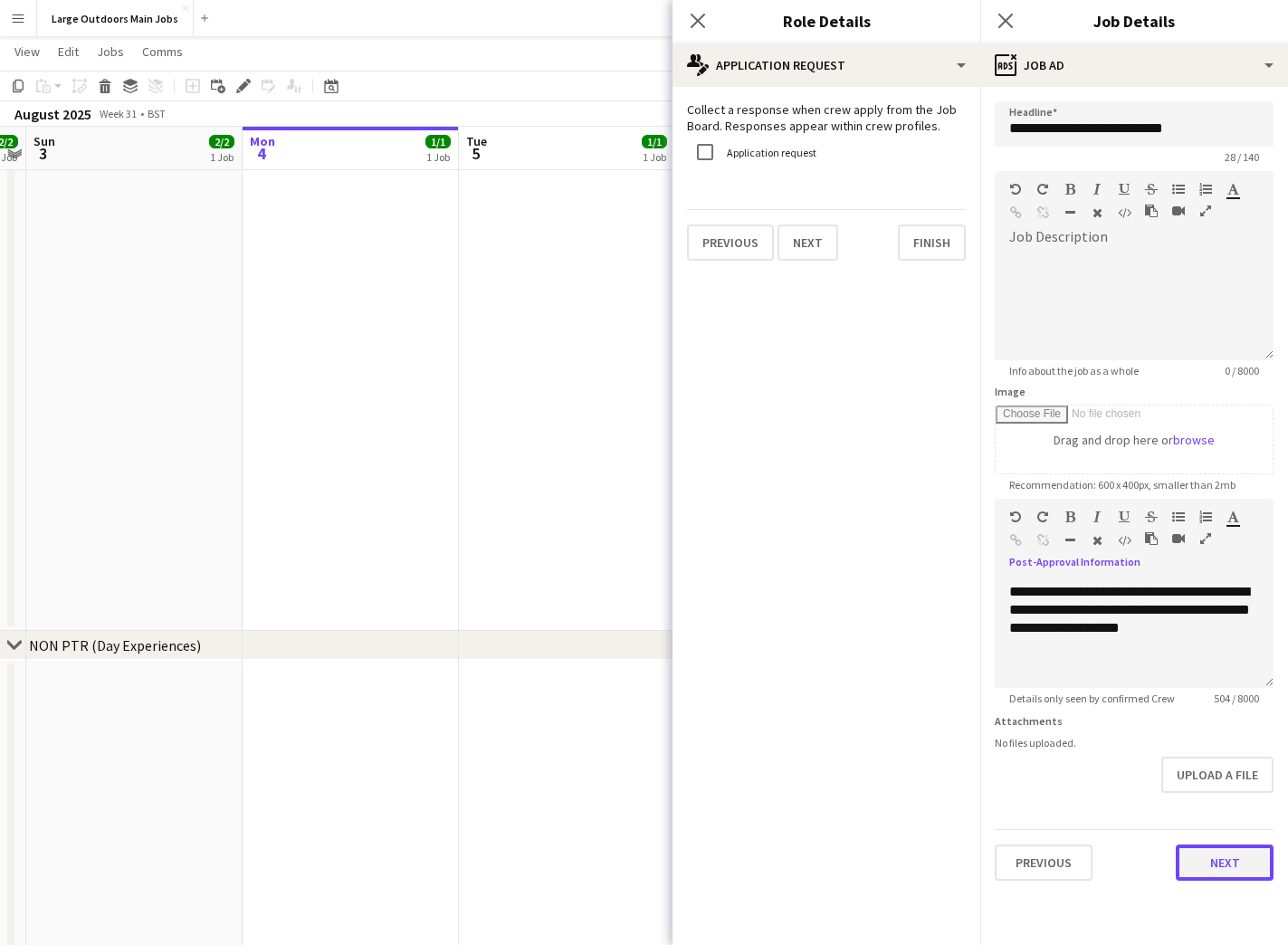 click on "Next" at bounding box center [1225, 863] 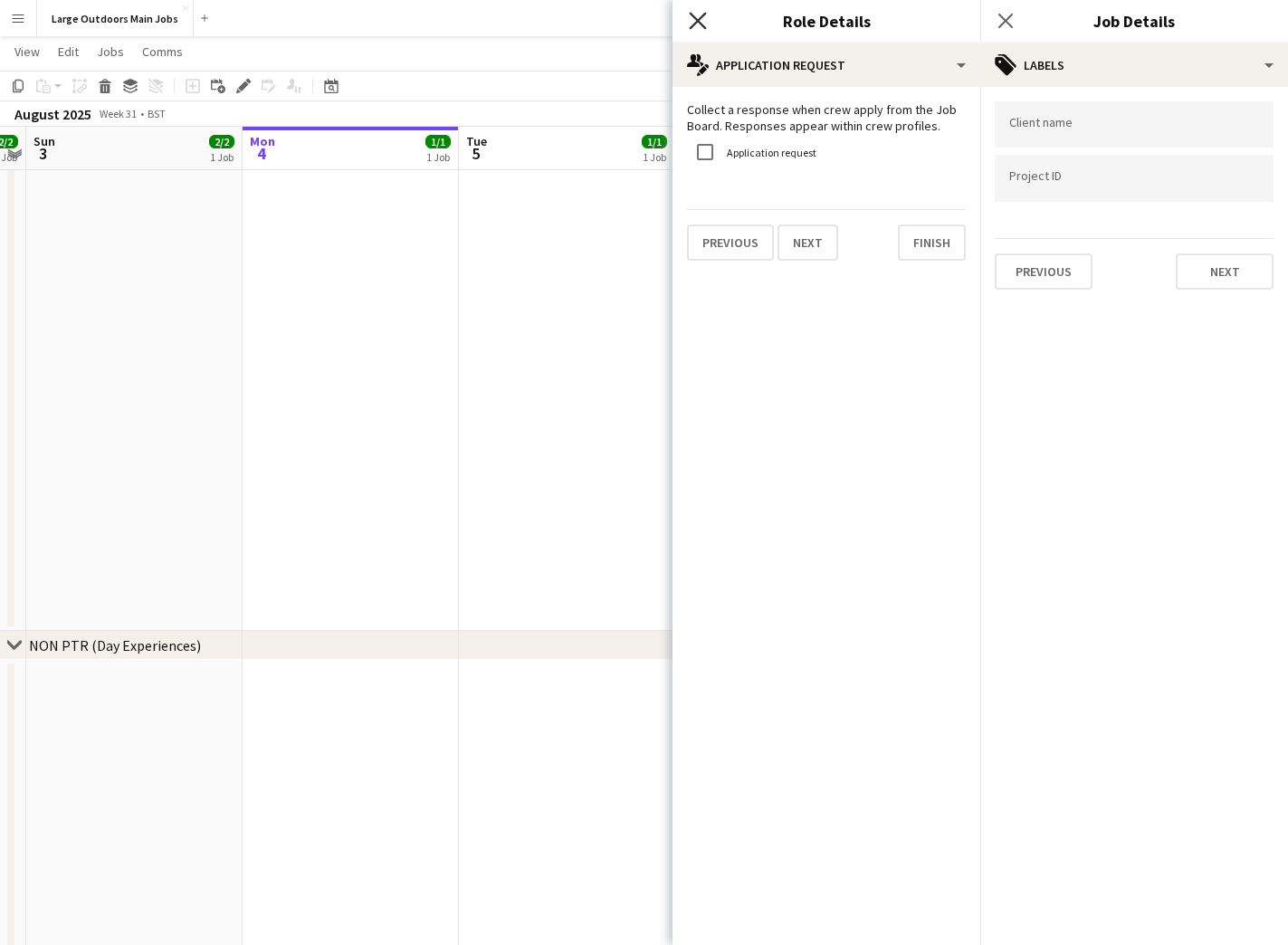 click 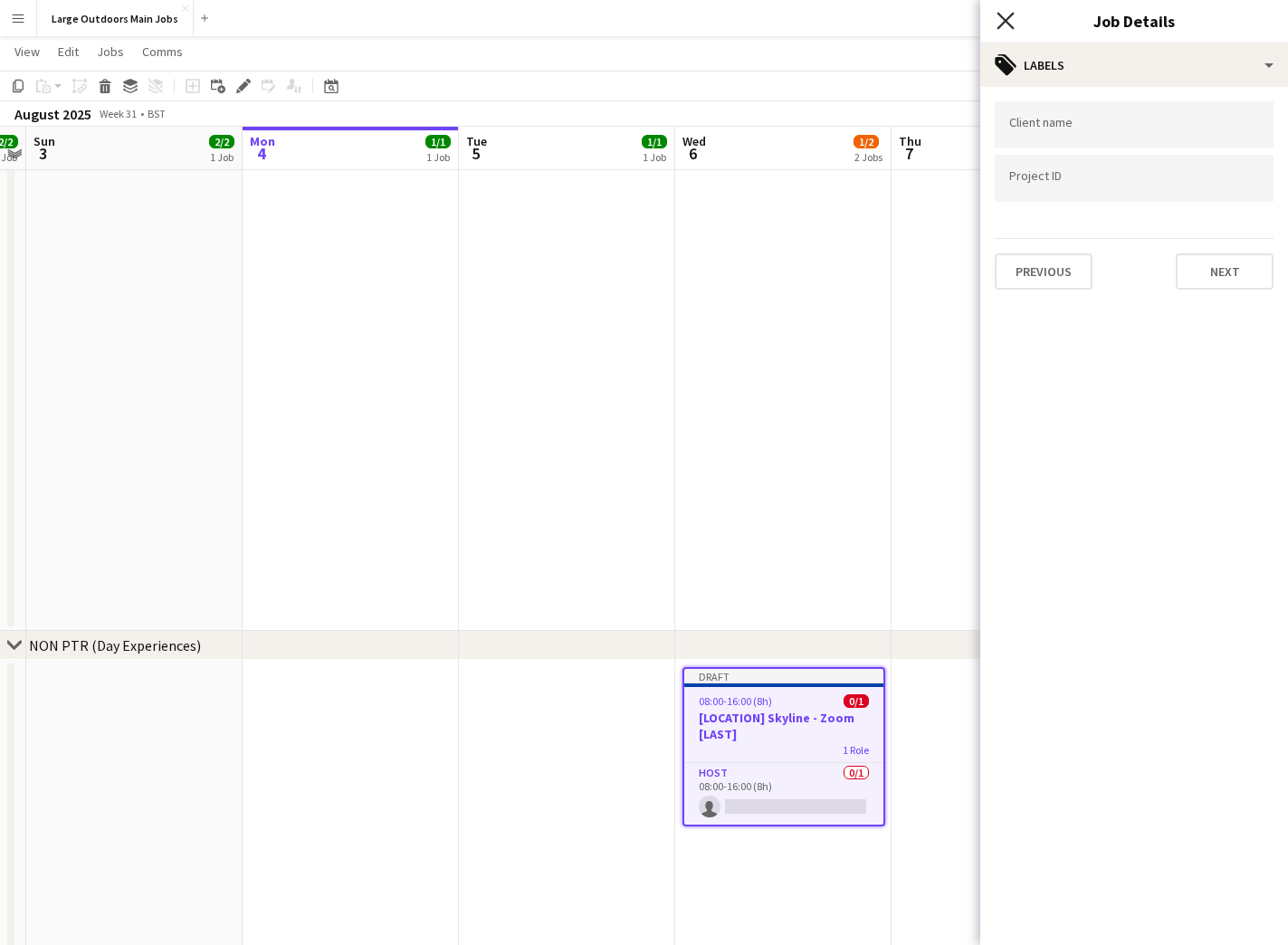 click on "Close pop-in" 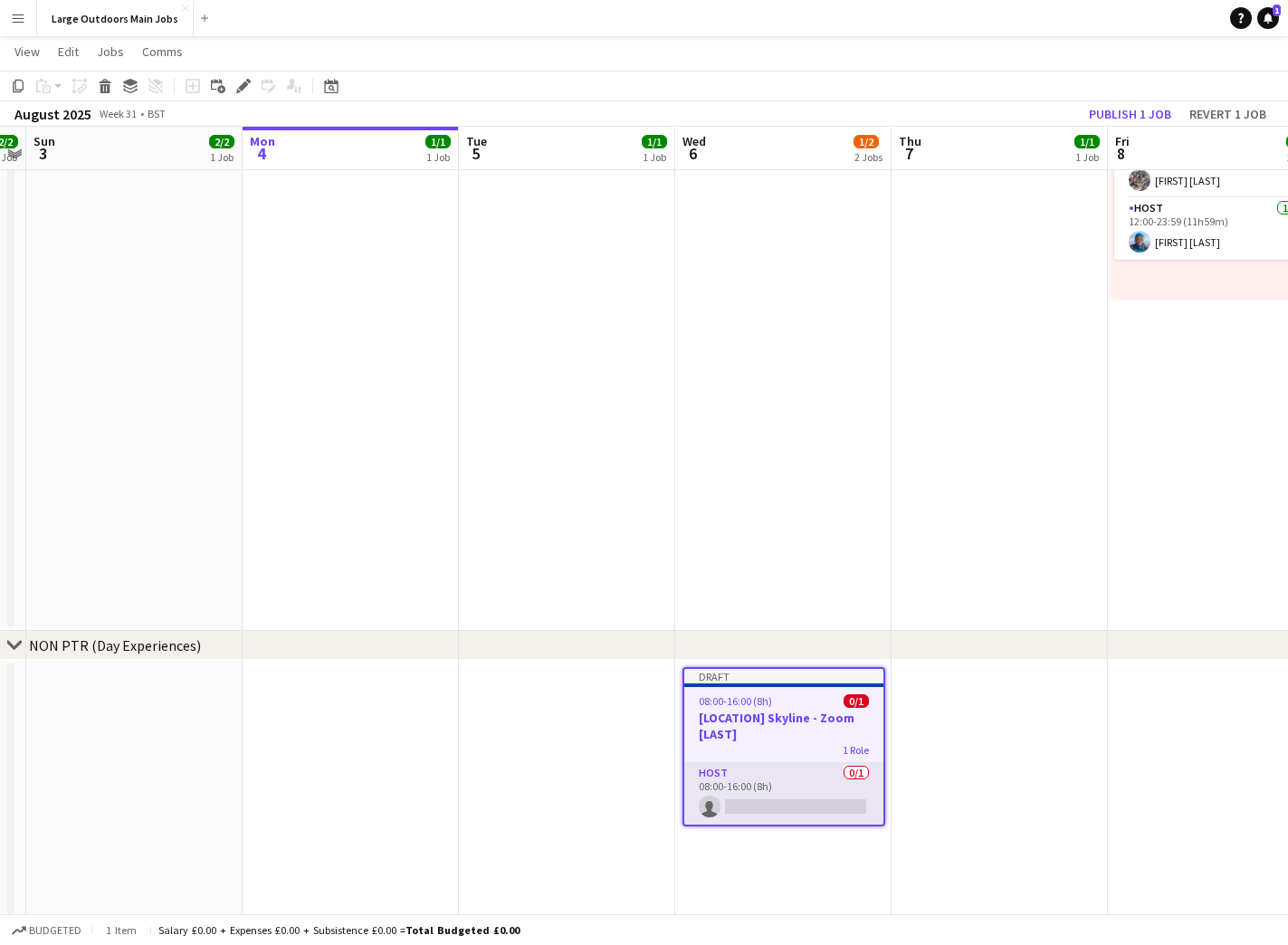 click on "Host   0/1   08:00-16:00 (8h)
single-neutral-actions" at bounding box center [784, 794] 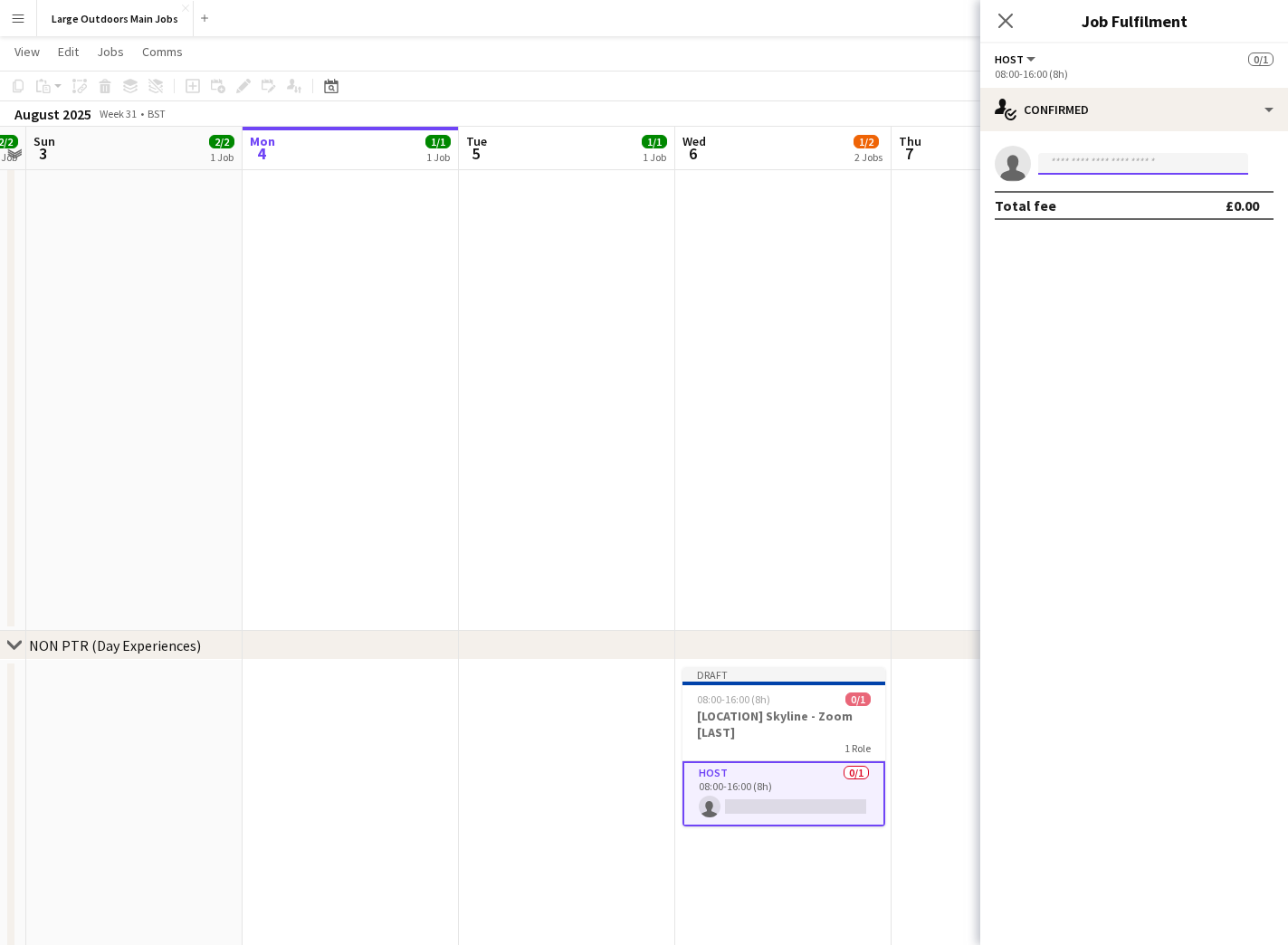 click at bounding box center (1143, 164) 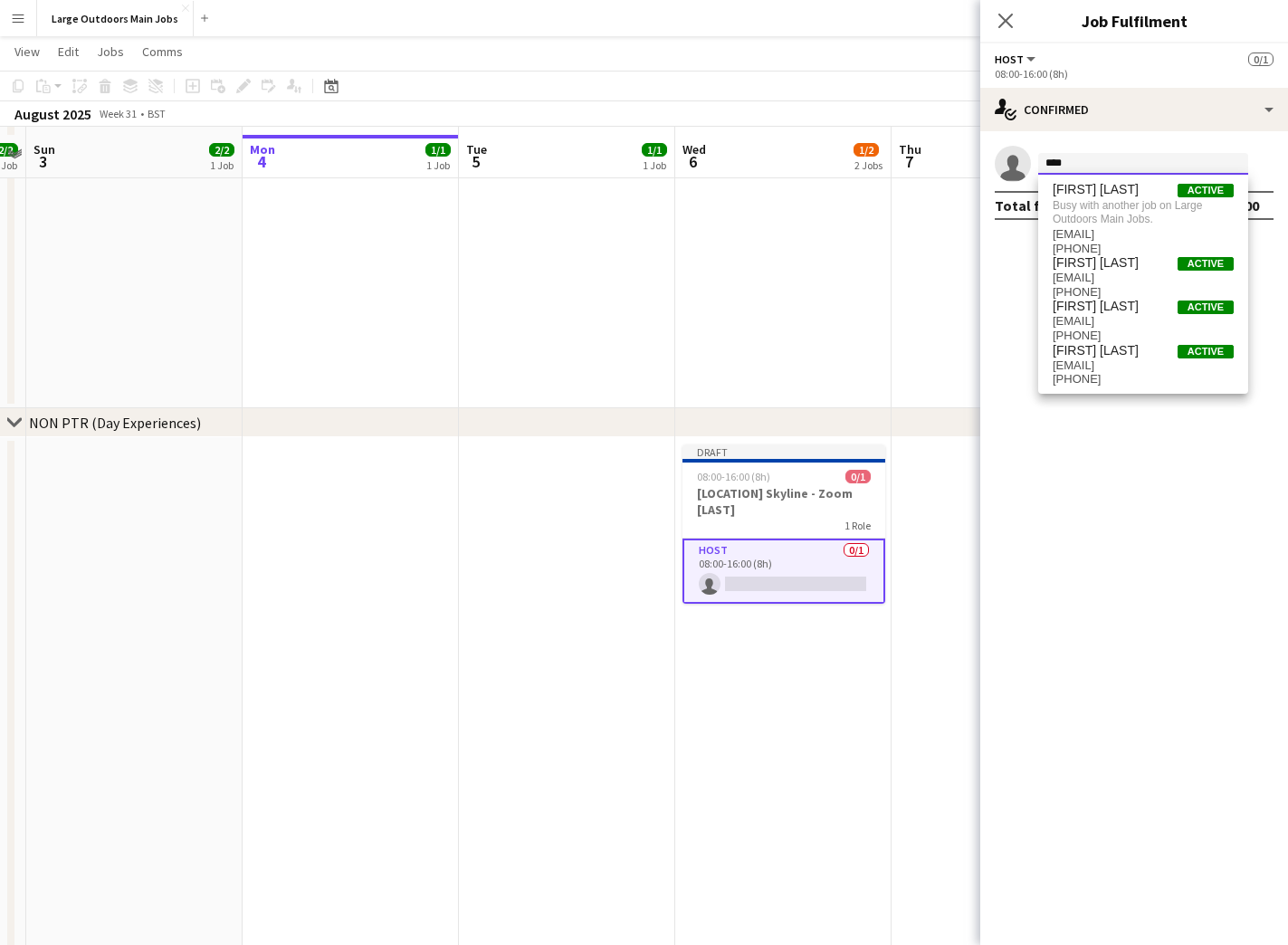 scroll, scrollTop: 1109, scrollLeft: 0, axis: vertical 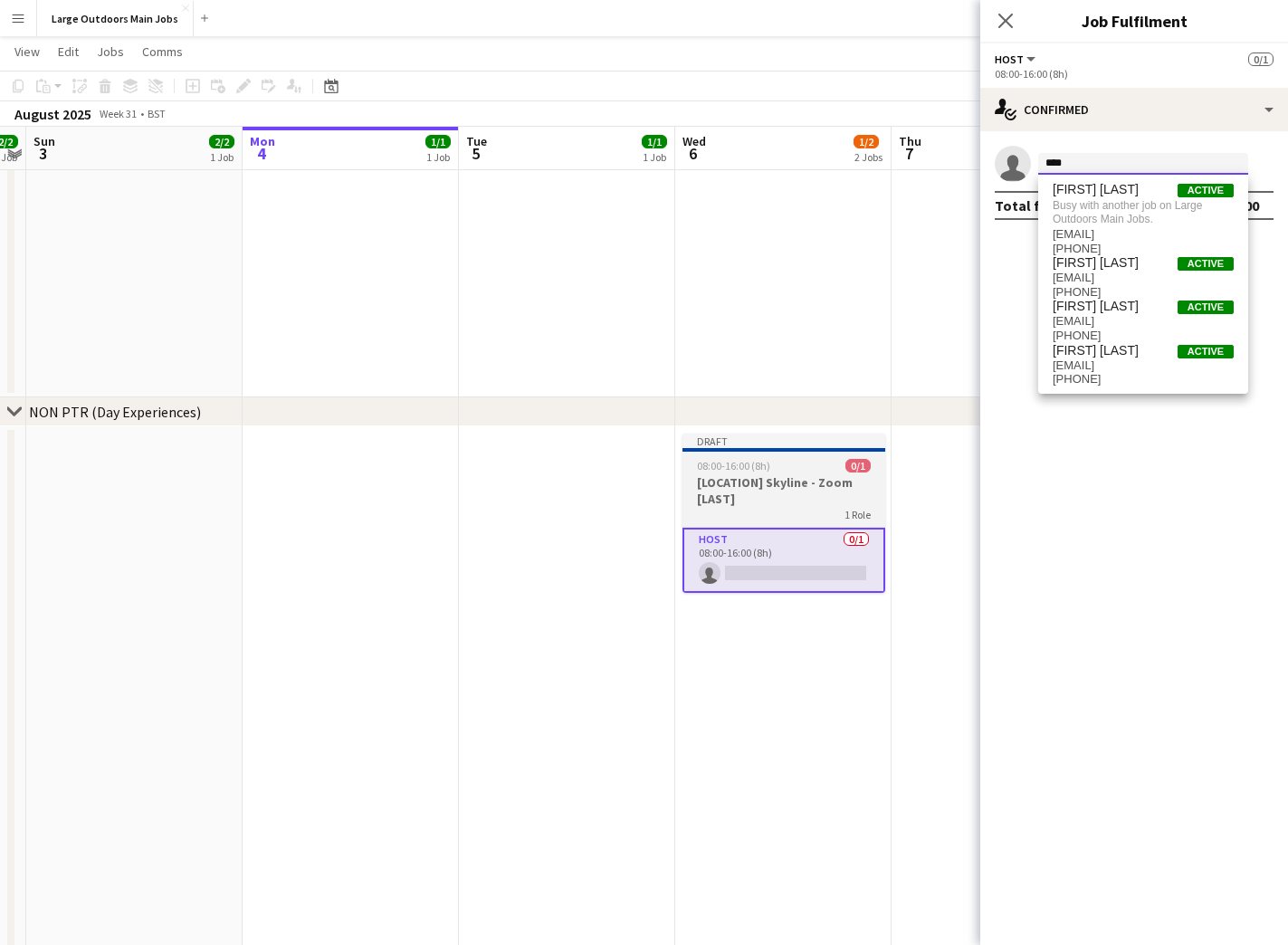 type on "****" 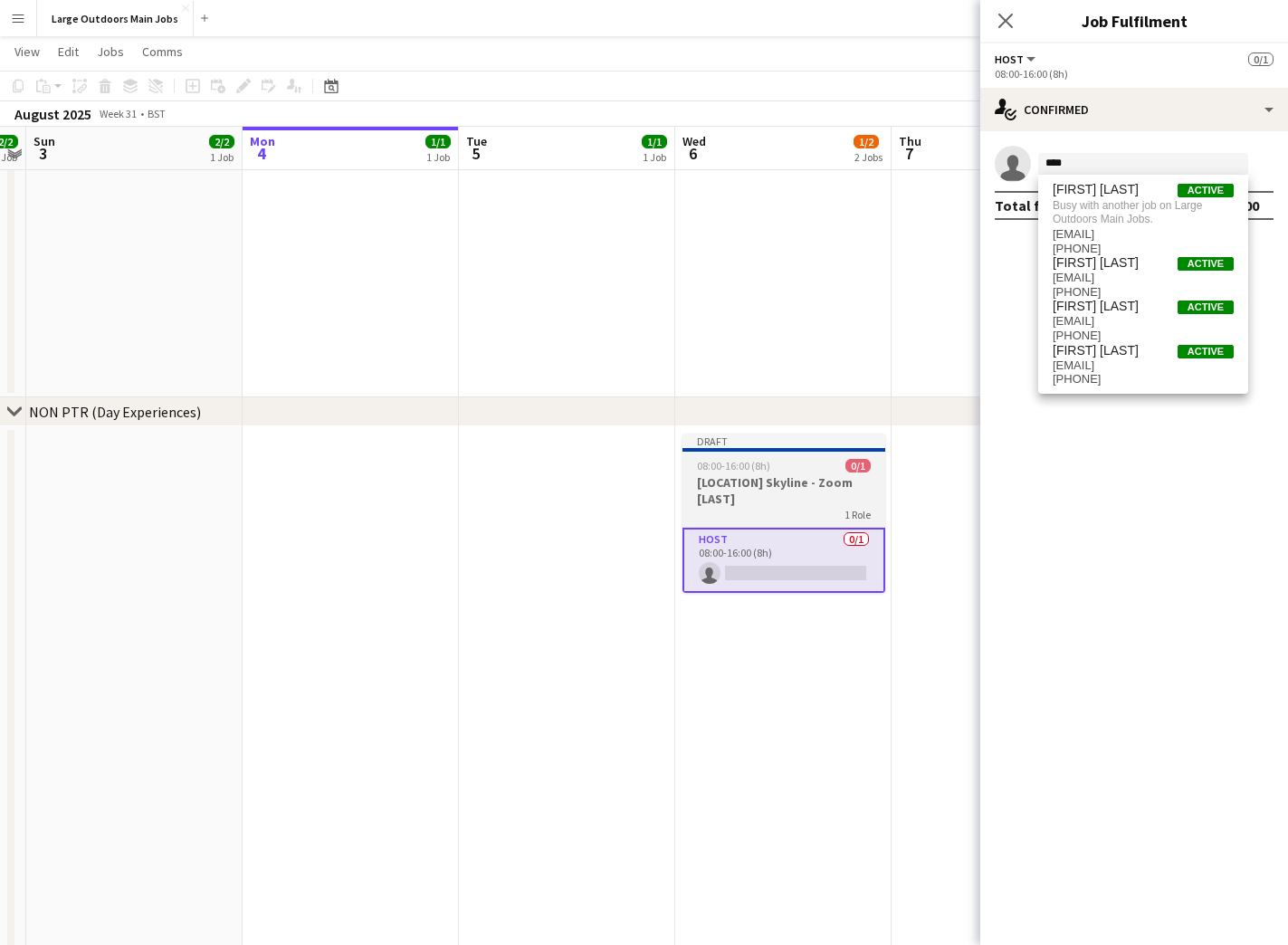 click on "08:00-16:00 (8h)" at bounding box center [733, 465] 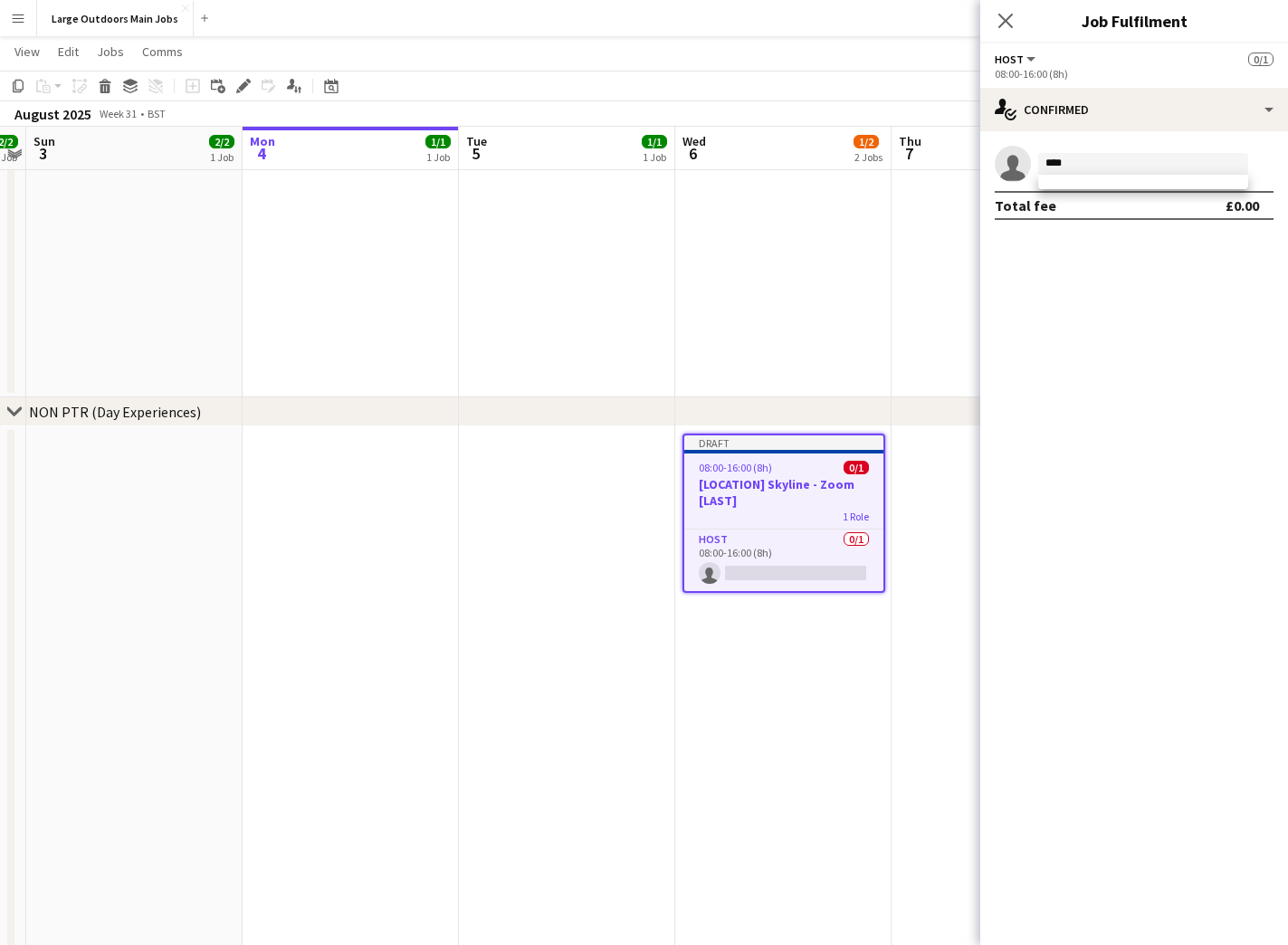 type 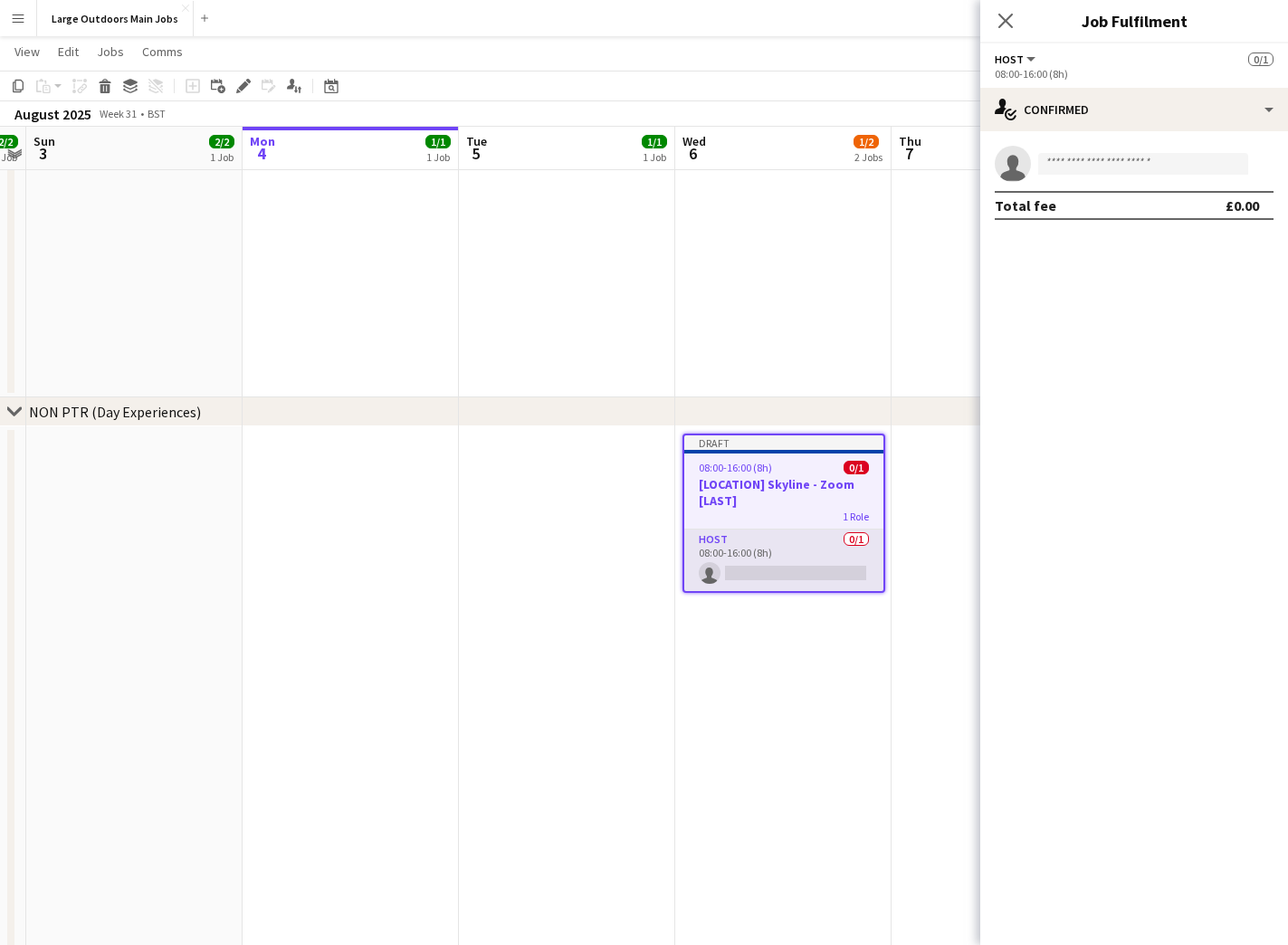click on "Host   0/1   08:00-16:00 (8h)
single-neutral-actions" at bounding box center [784, 560] 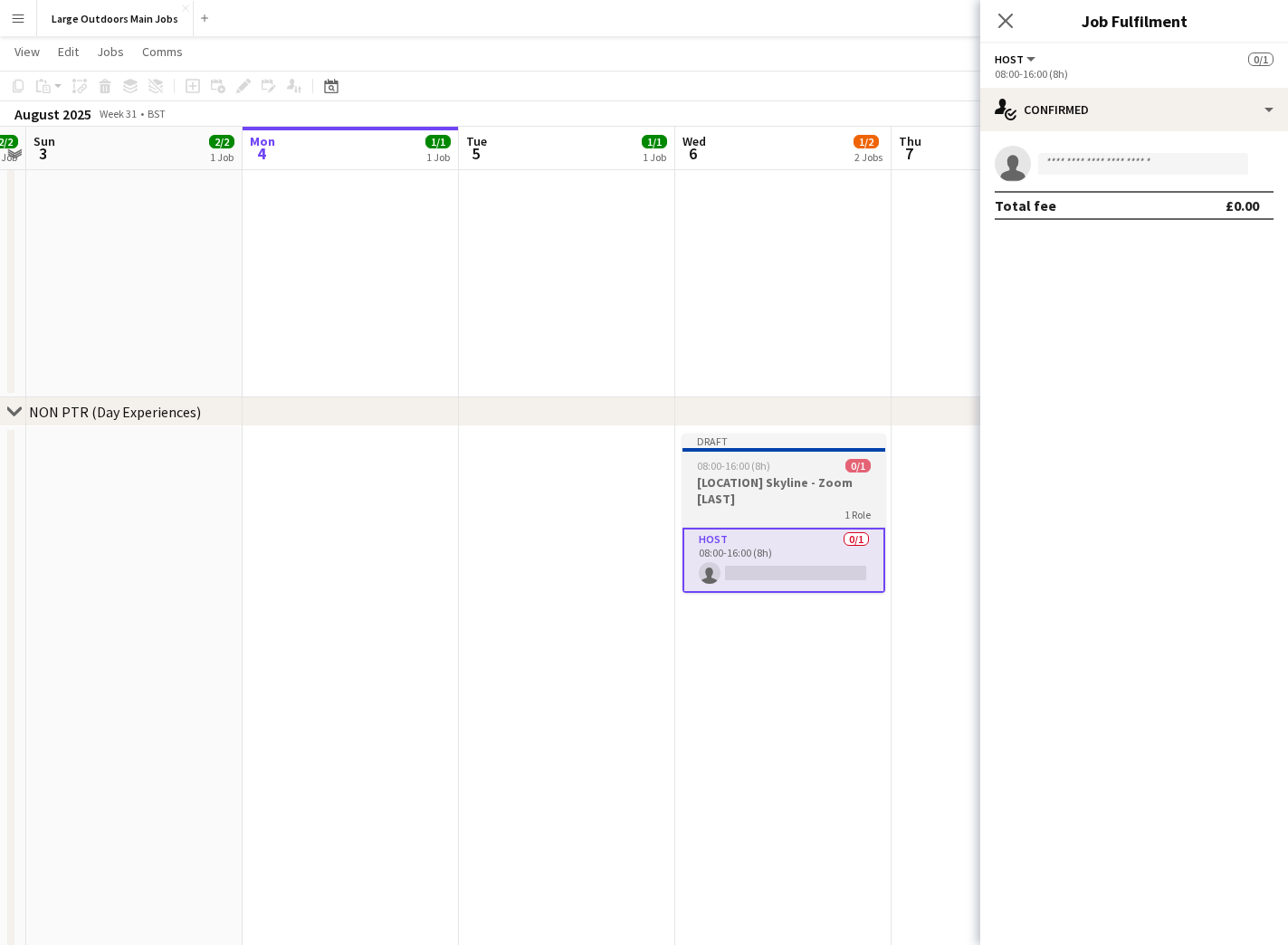 click on "08:00-16:00 (8h)" at bounding box center (733, 465) 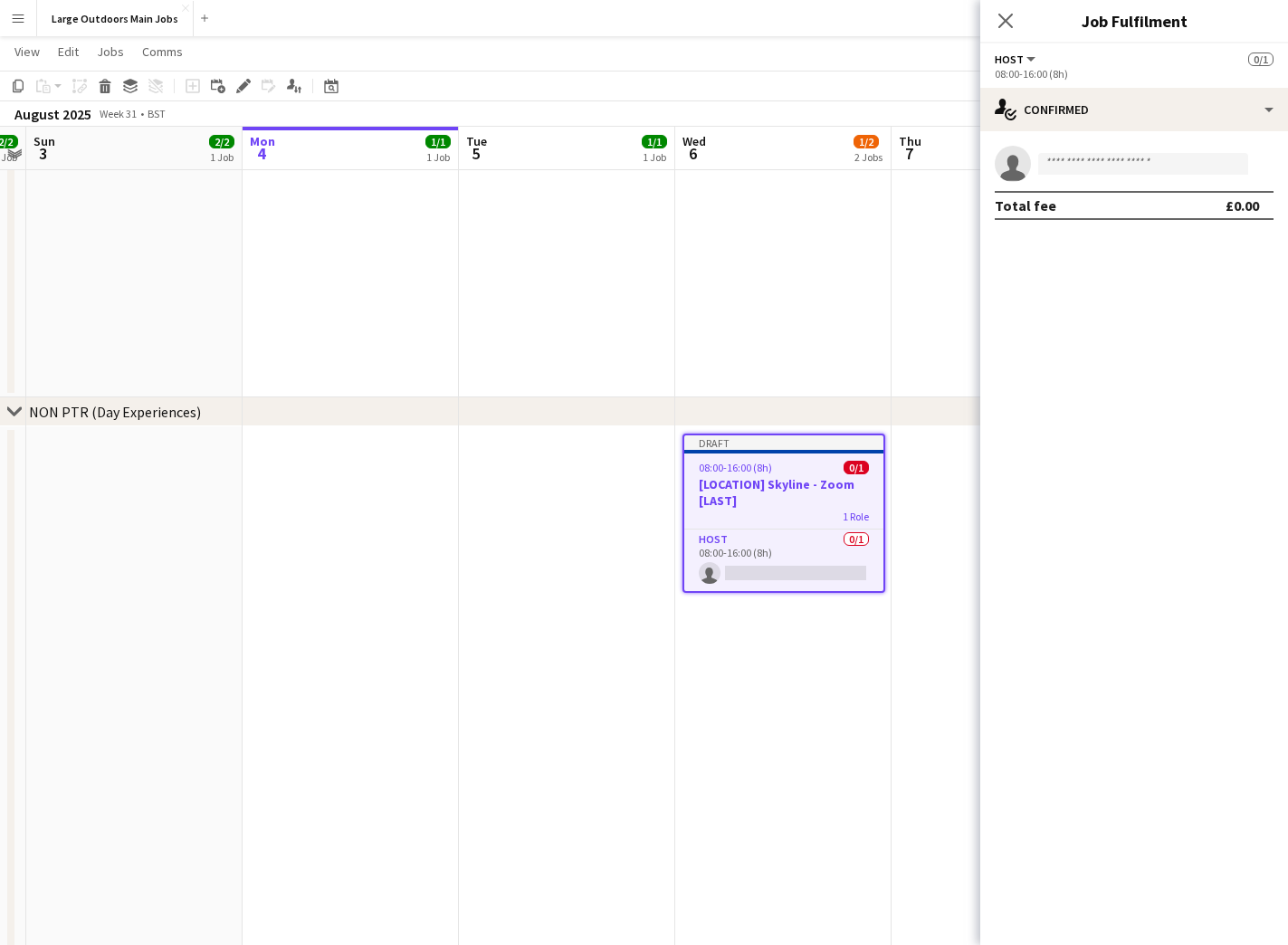 click on "Toggle View
[FIRST] [LAST] Reccy  [DATE] → [DATE]   2/2   2 jobs      08:00-16:00 (8h)    1/1   1 Role   Activity Leader (Walk)   1/1   08:00-16:00 (8h)
[FIRST] [LAST]" at bounding box center [783, -254] 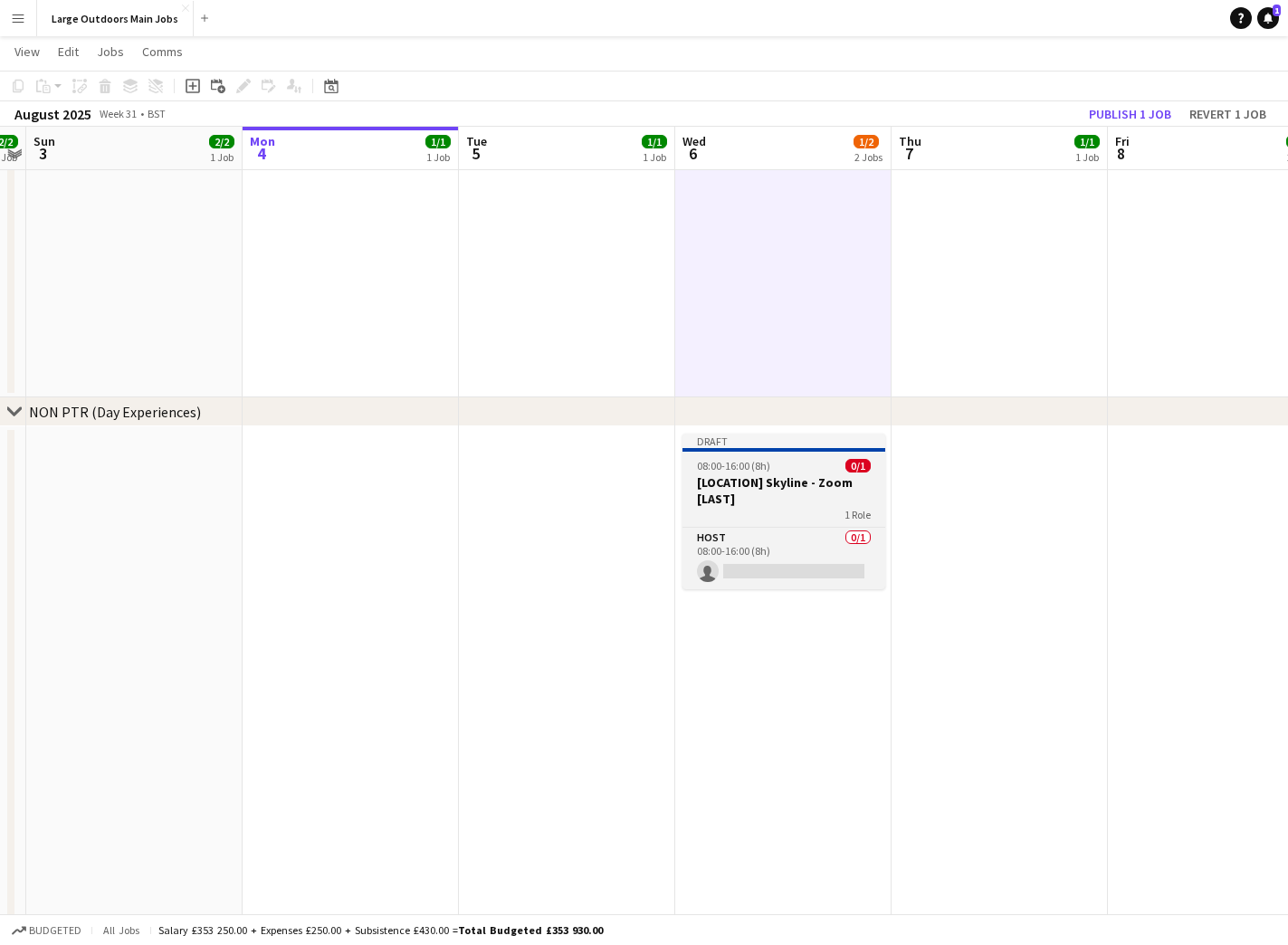 click on "[LOCATION] Skyline - Zoom [LAST]" at bounding box center (784, 491) 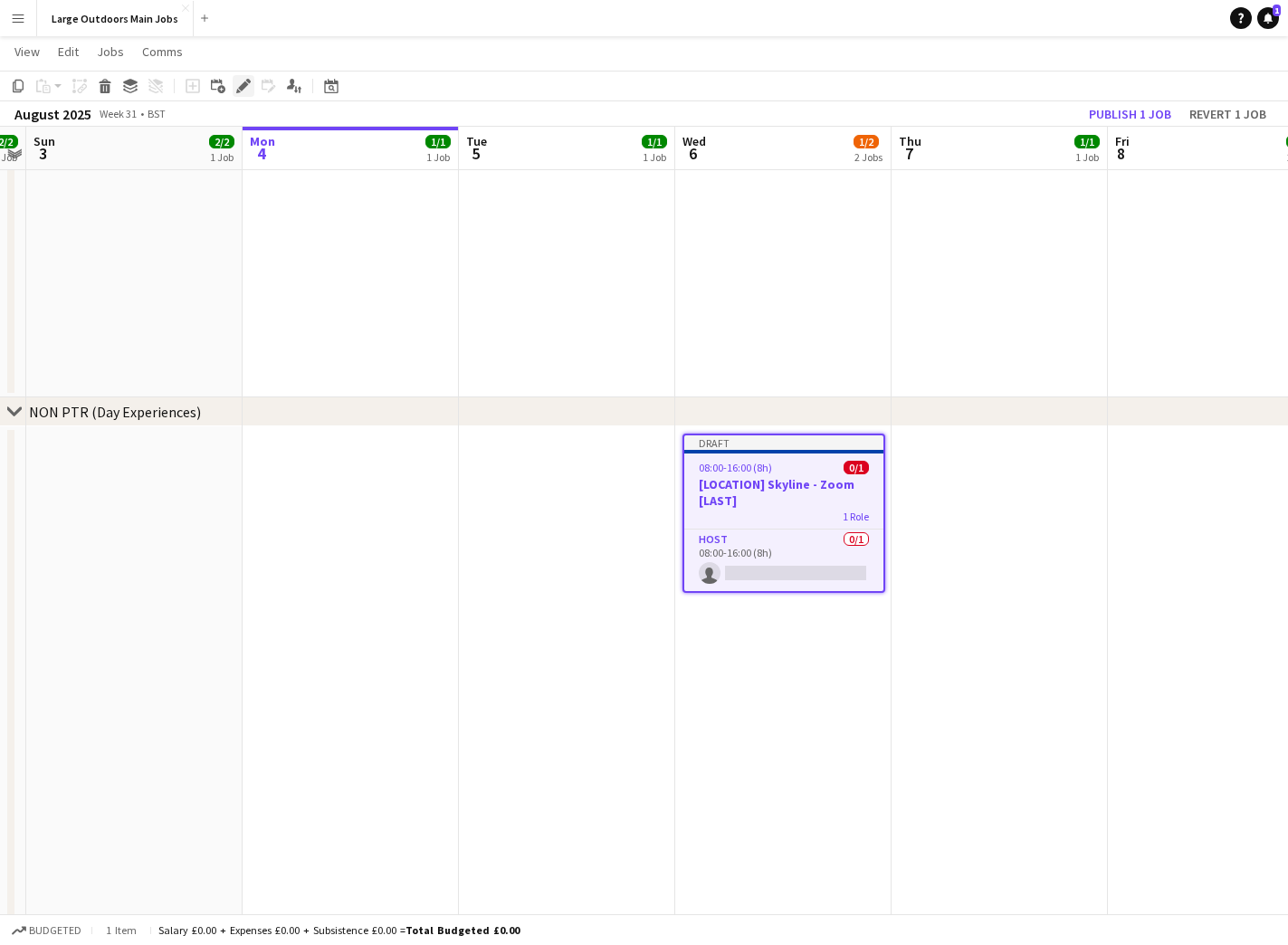 click 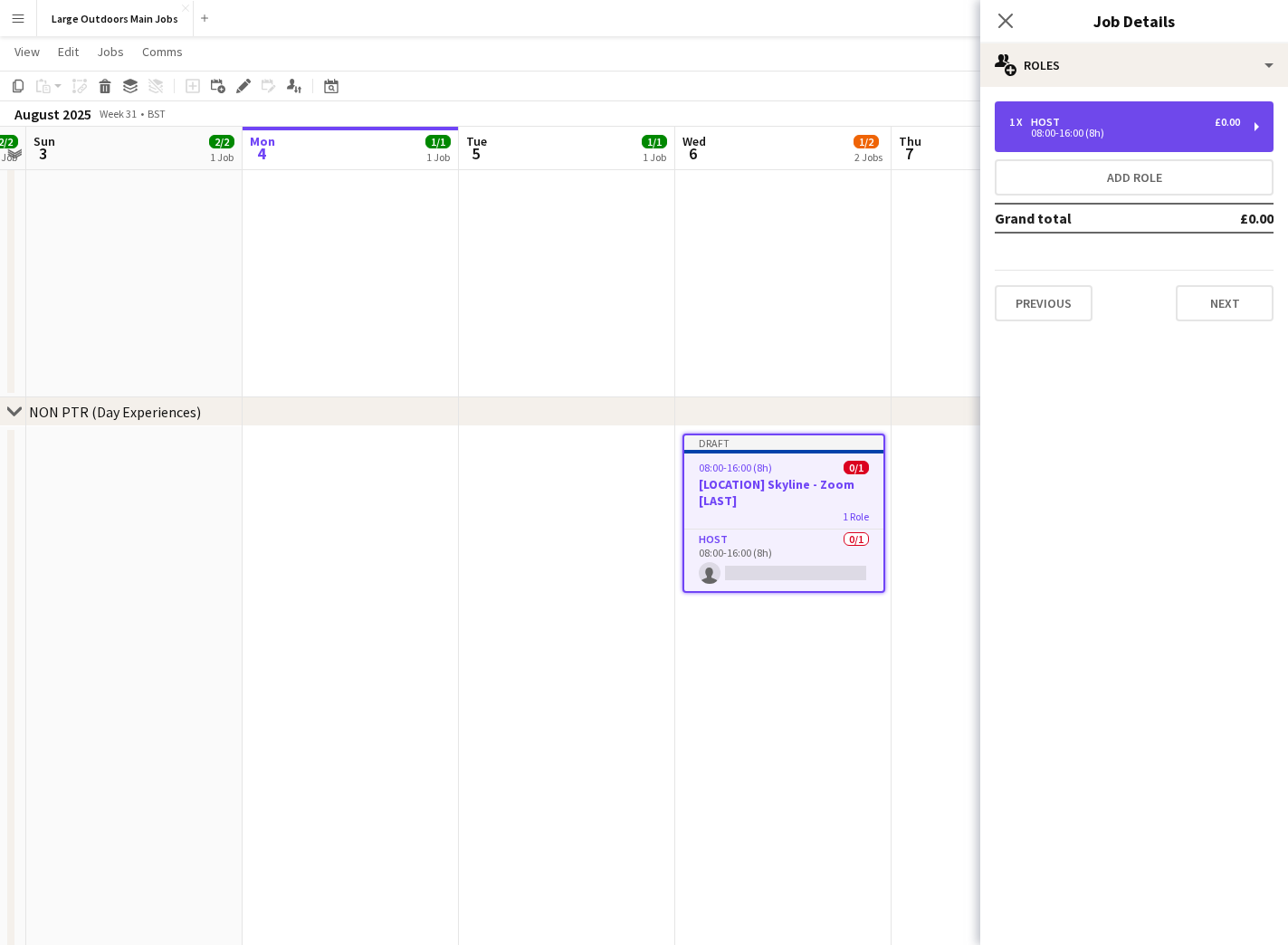 click on "1 x   Host   £0.00" at bounding box center [1124, 122] 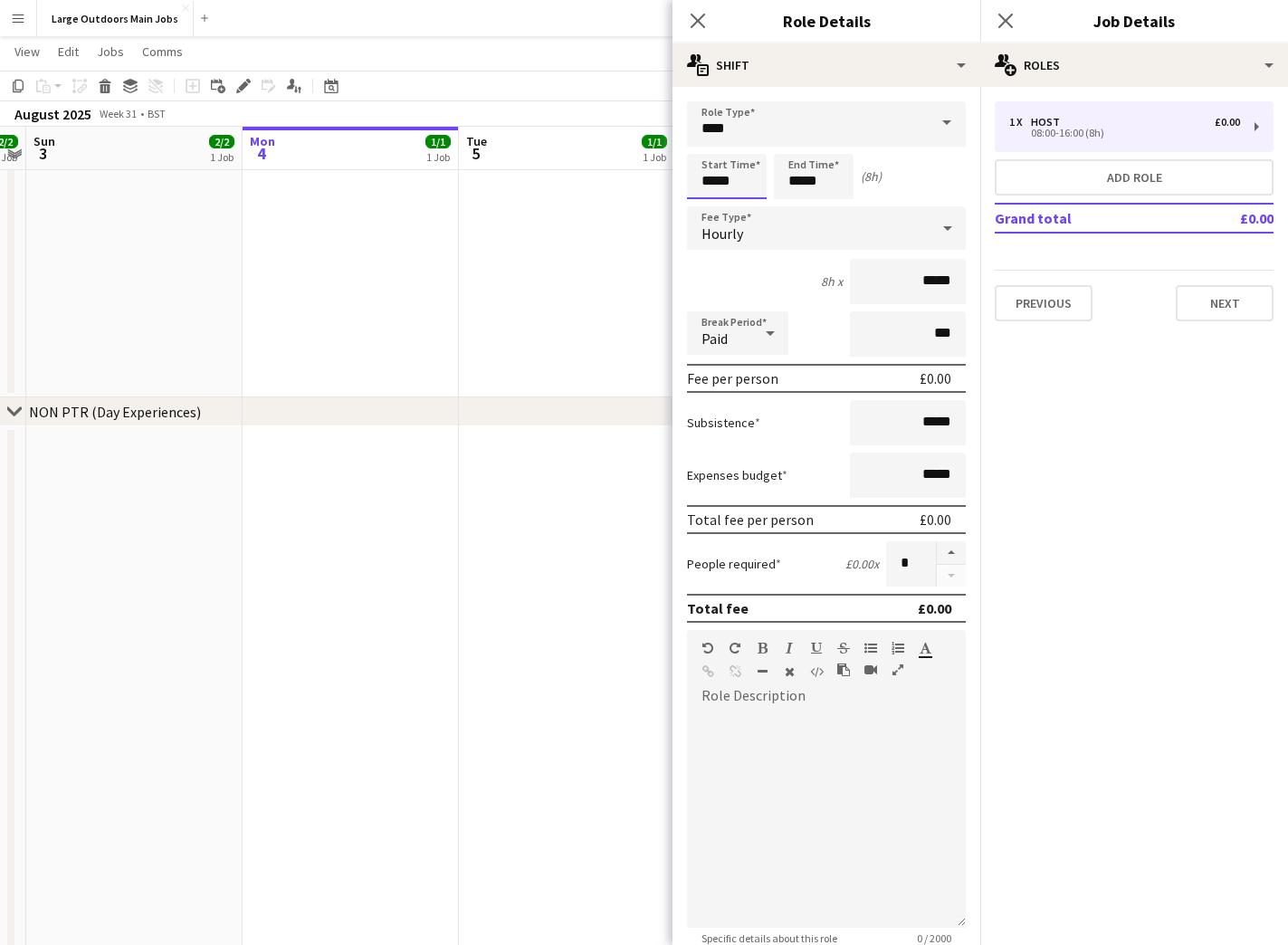 click on "*****" at bounding box center [727, 177] 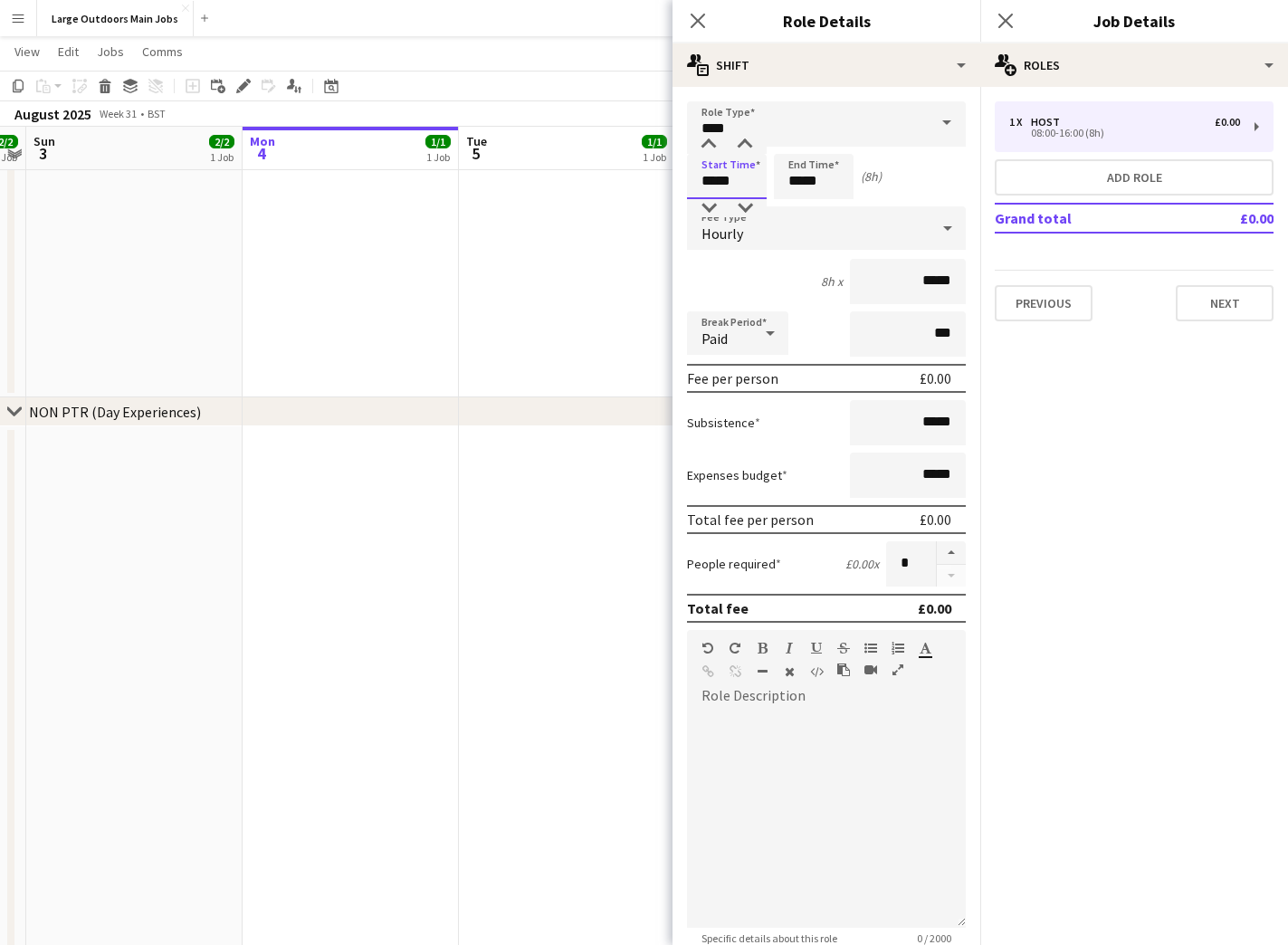 click on "*****" at bounding box center [727, 177] 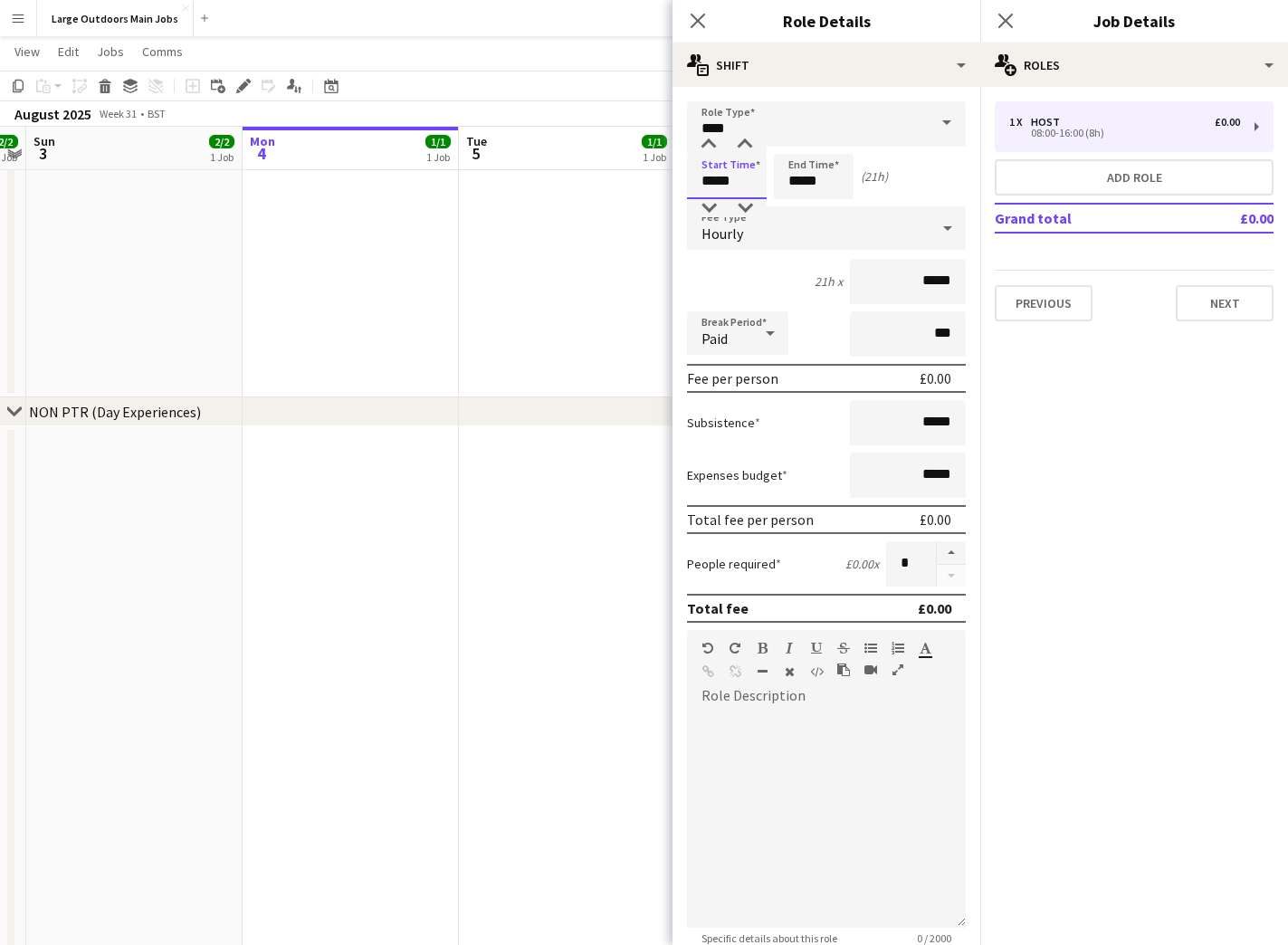 type on "*****" 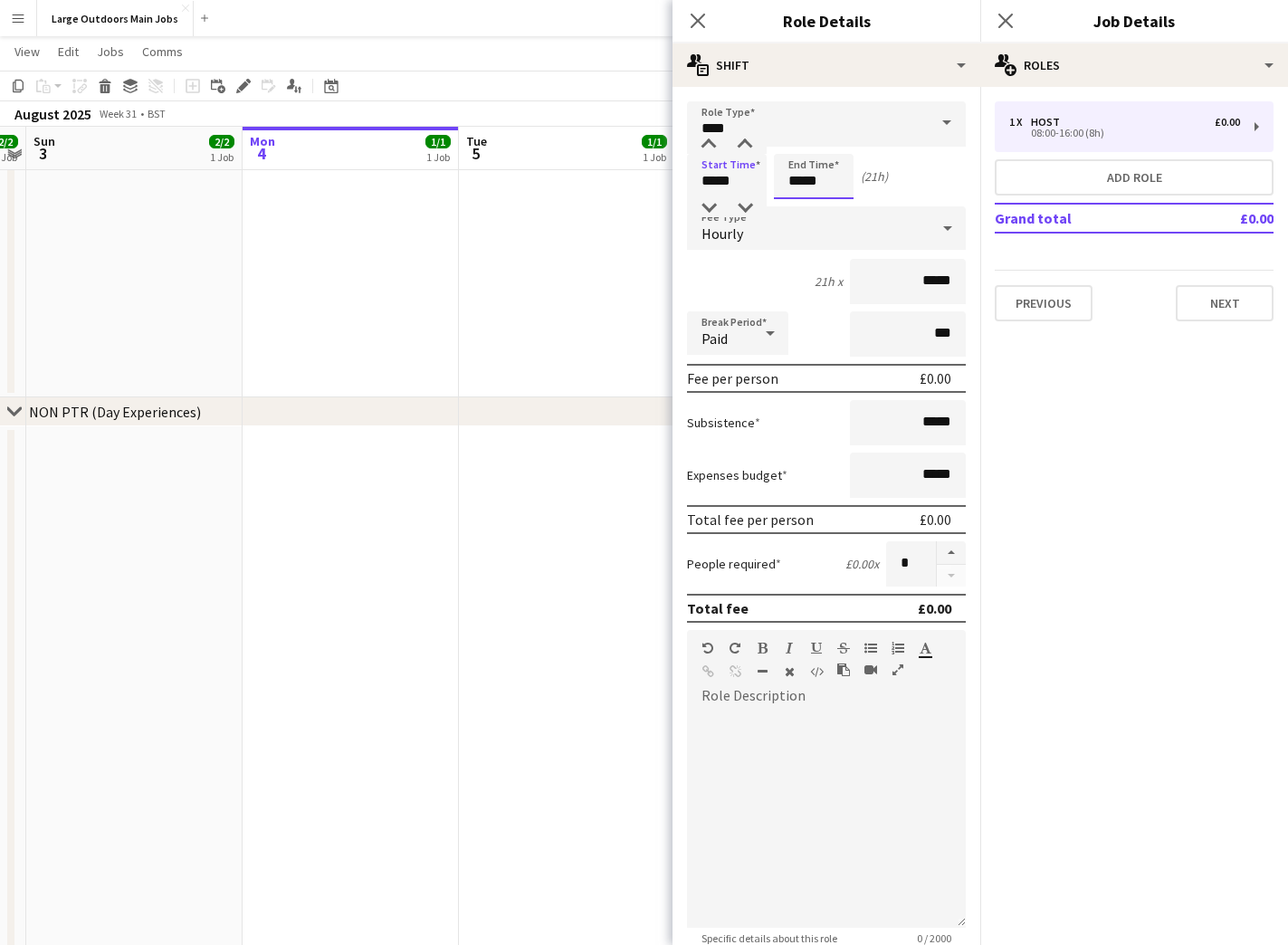 click on "*****" at bounding box center (814, 177) 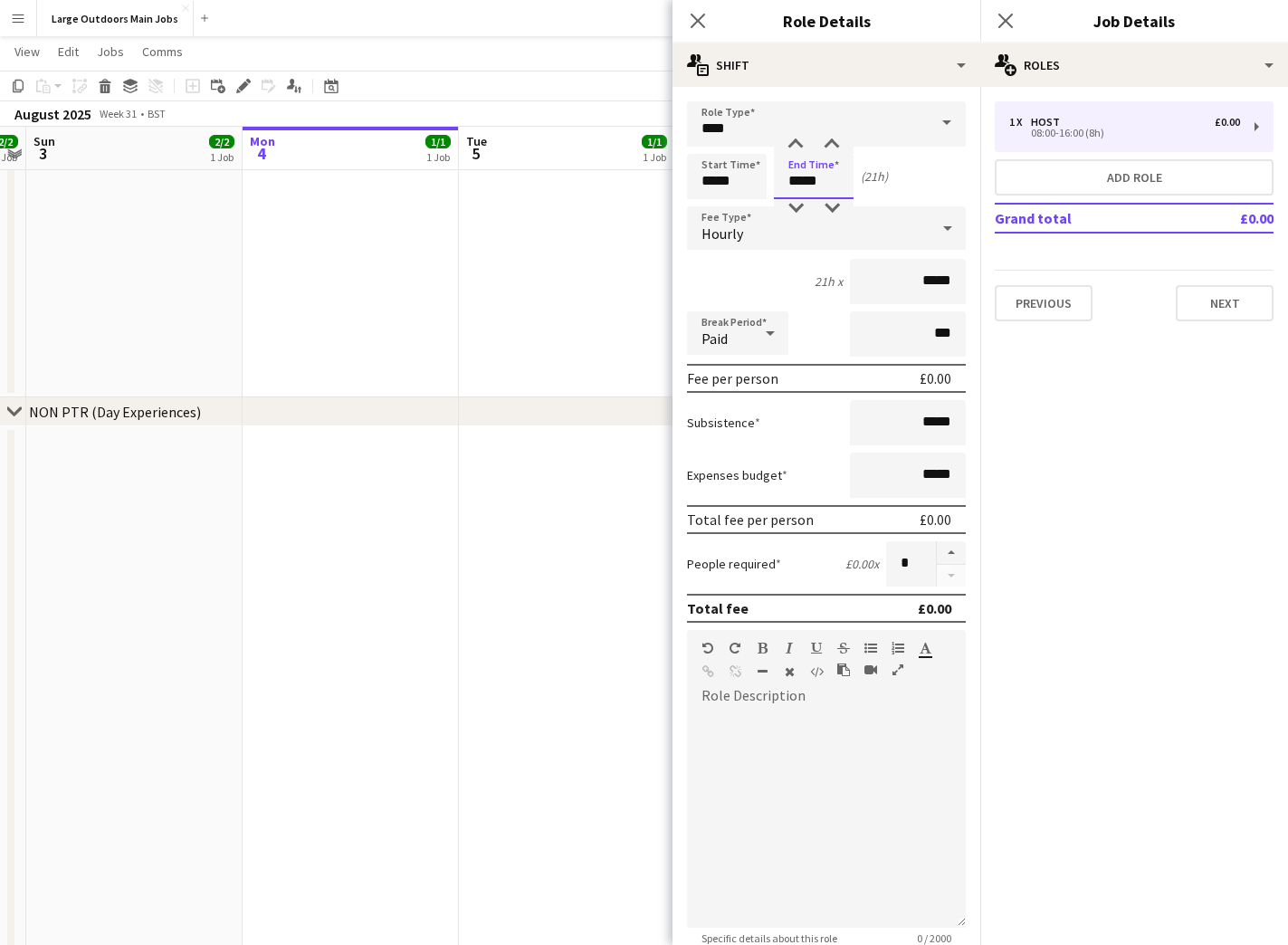 click on "*****" at bounding box center (814, 177) 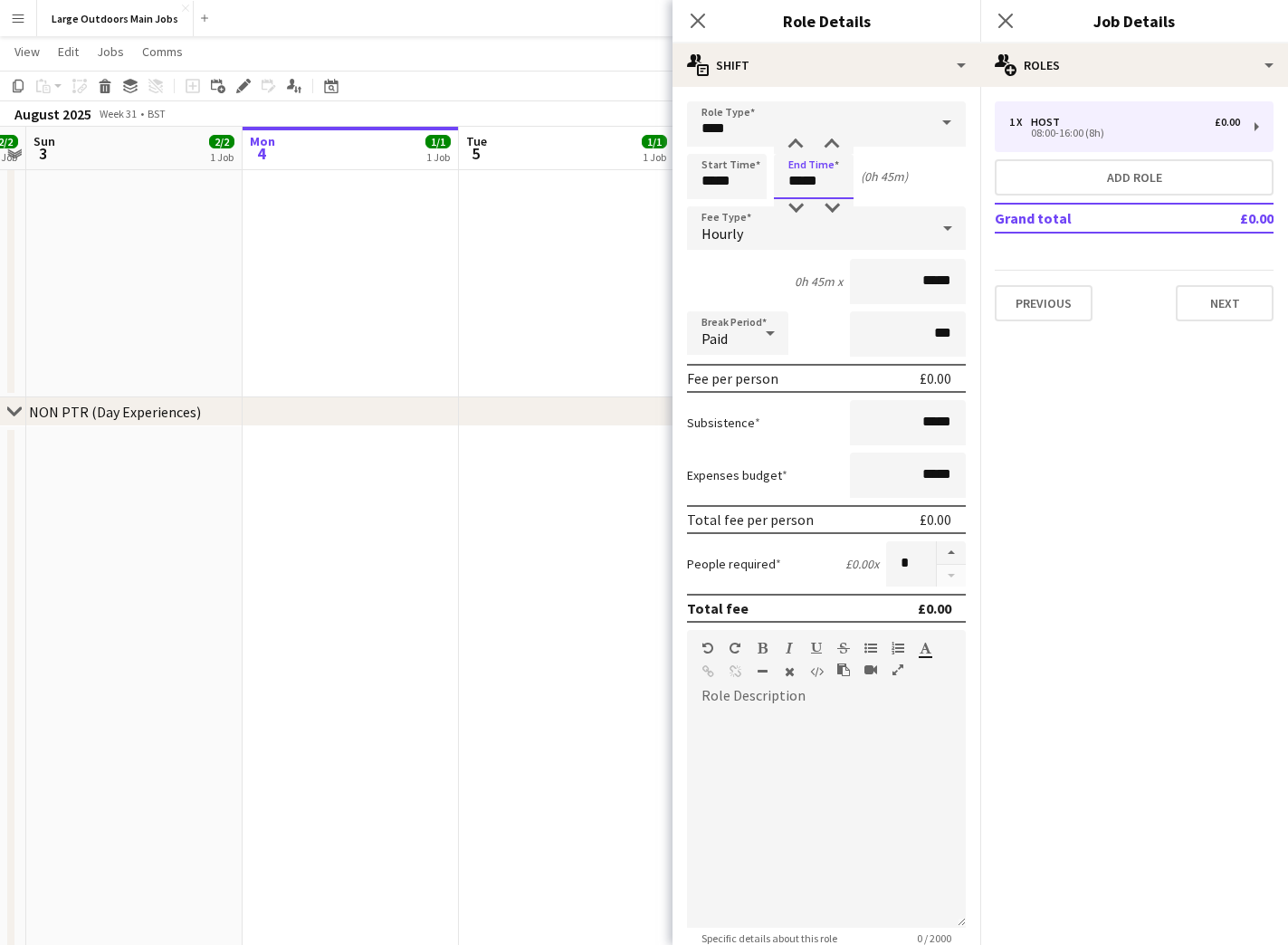 scroll, scrollTop: 188, scrollLeft: 0, axis: vertical 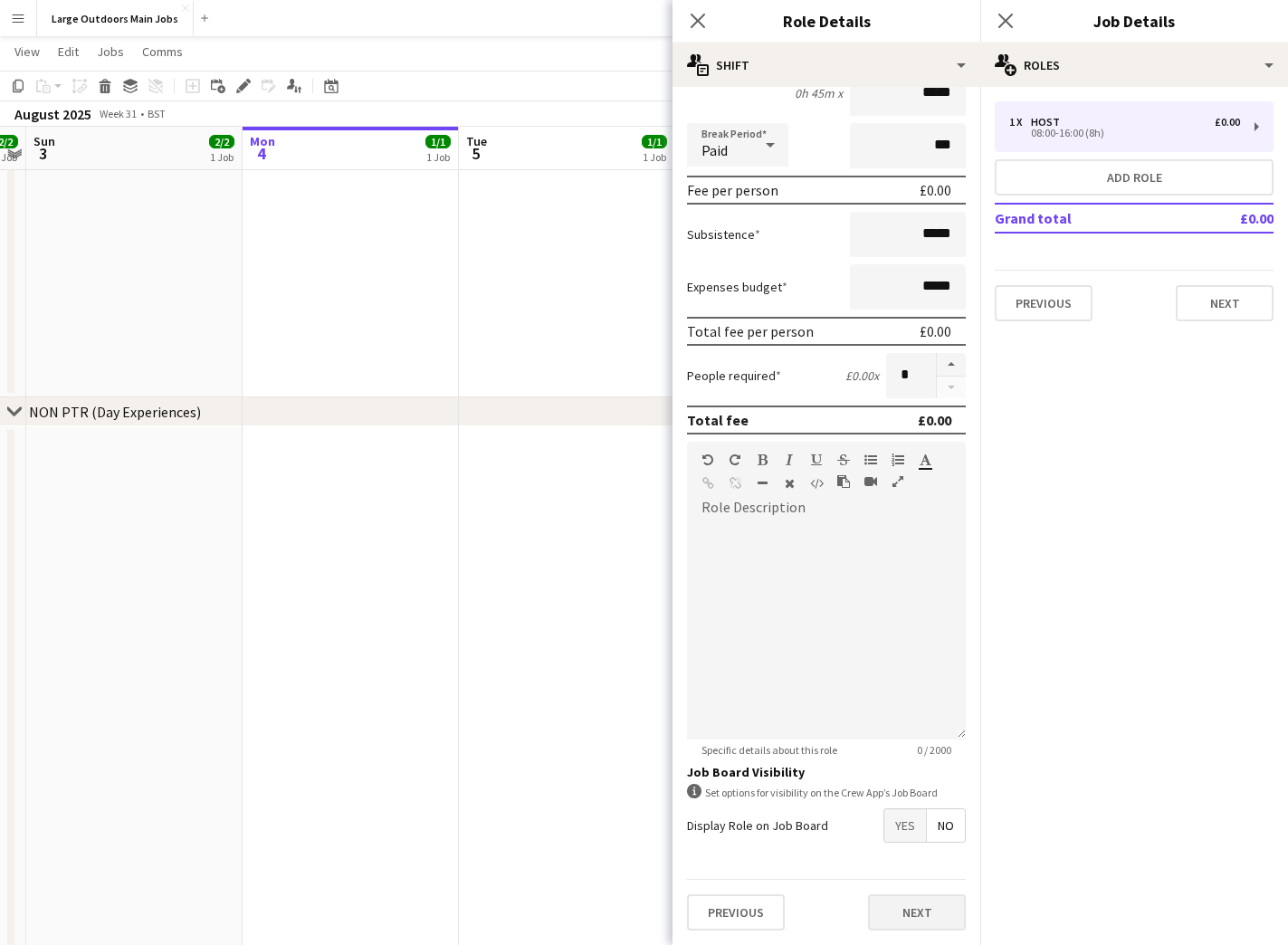 type on "*****" 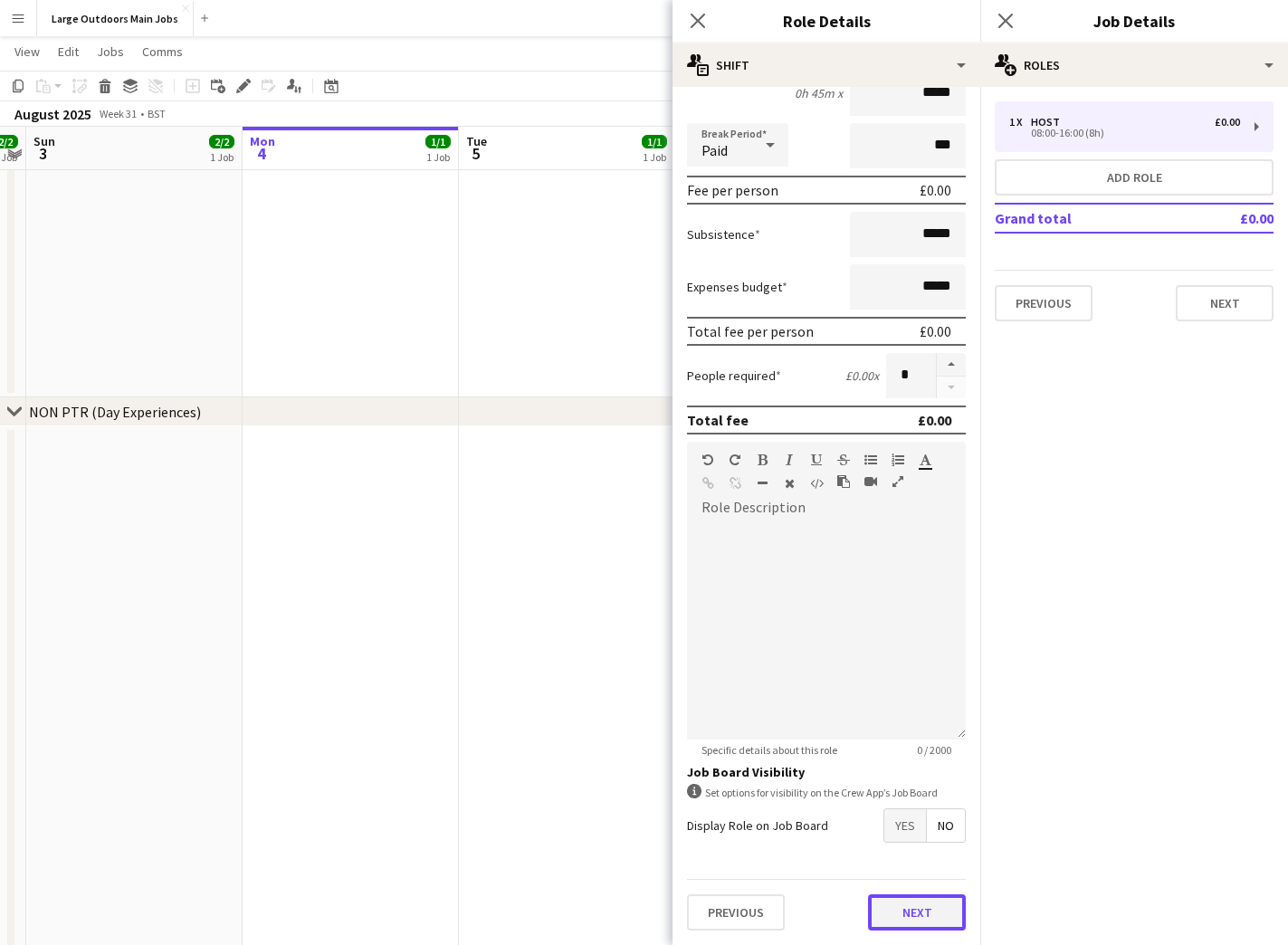 click on "Next" at bounding box center [917, 912] 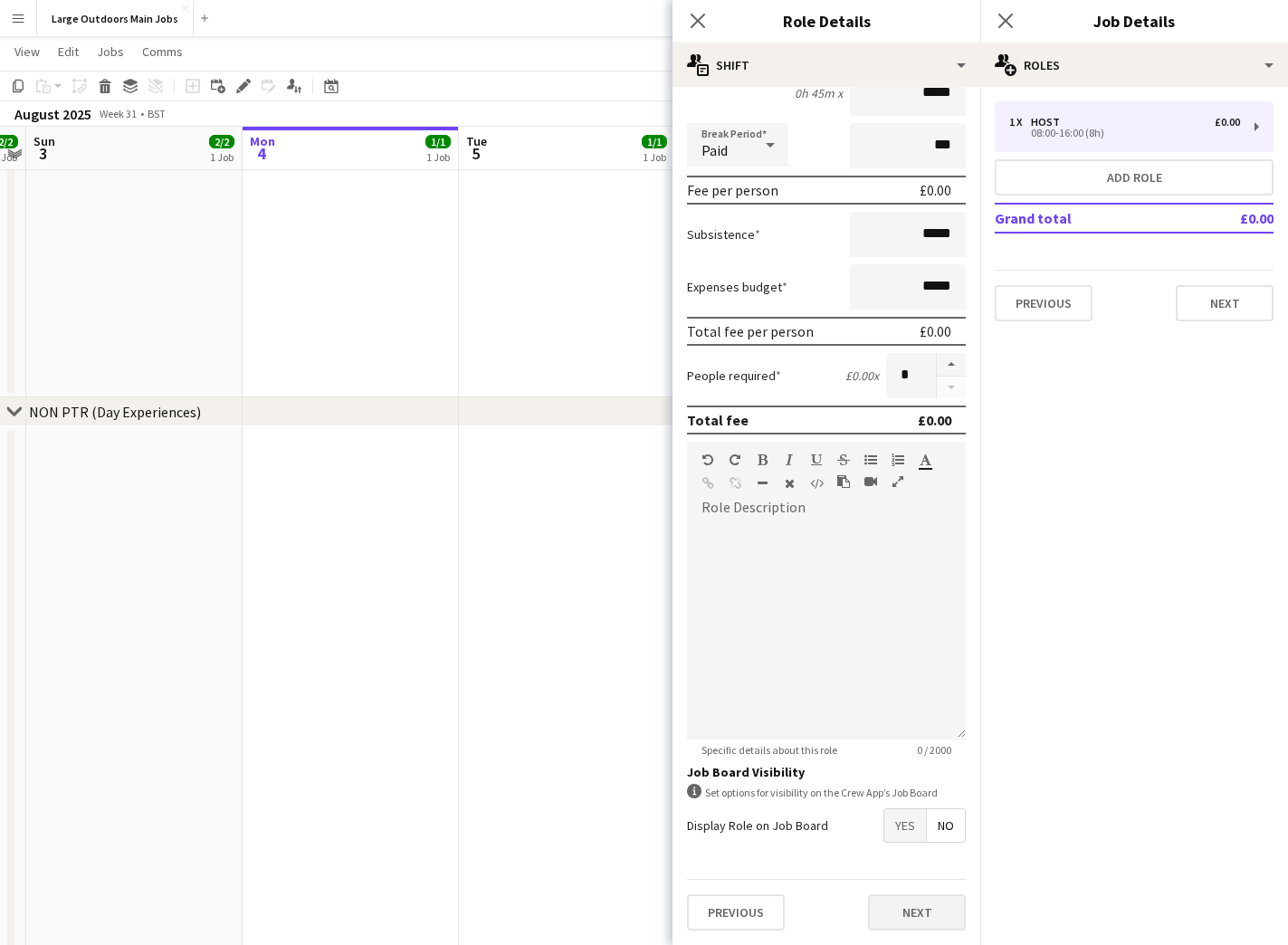 scroll, scrollTop: 0, scrollLeft: 0, axis: both 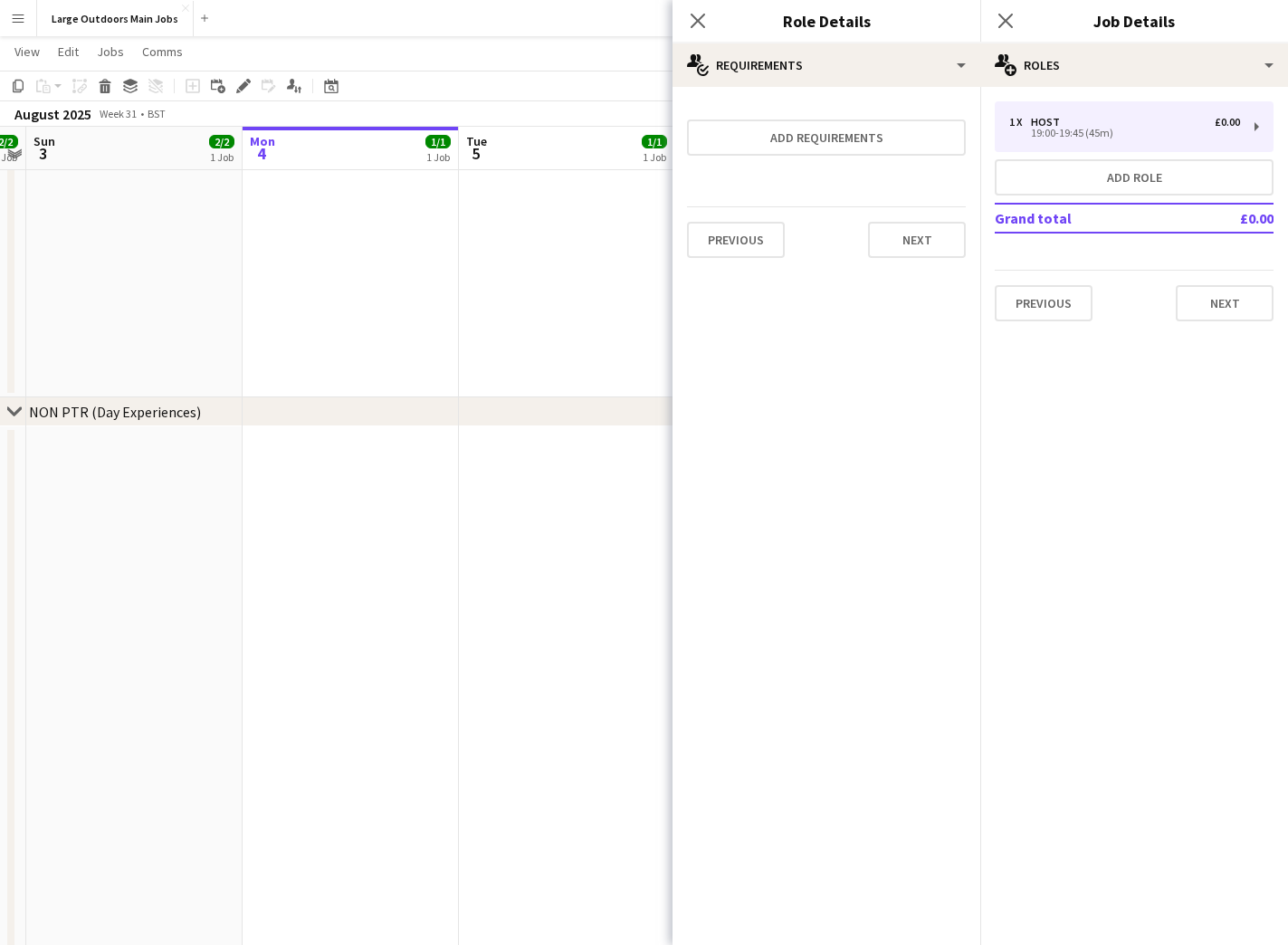 click at bounding box center (567, 807) 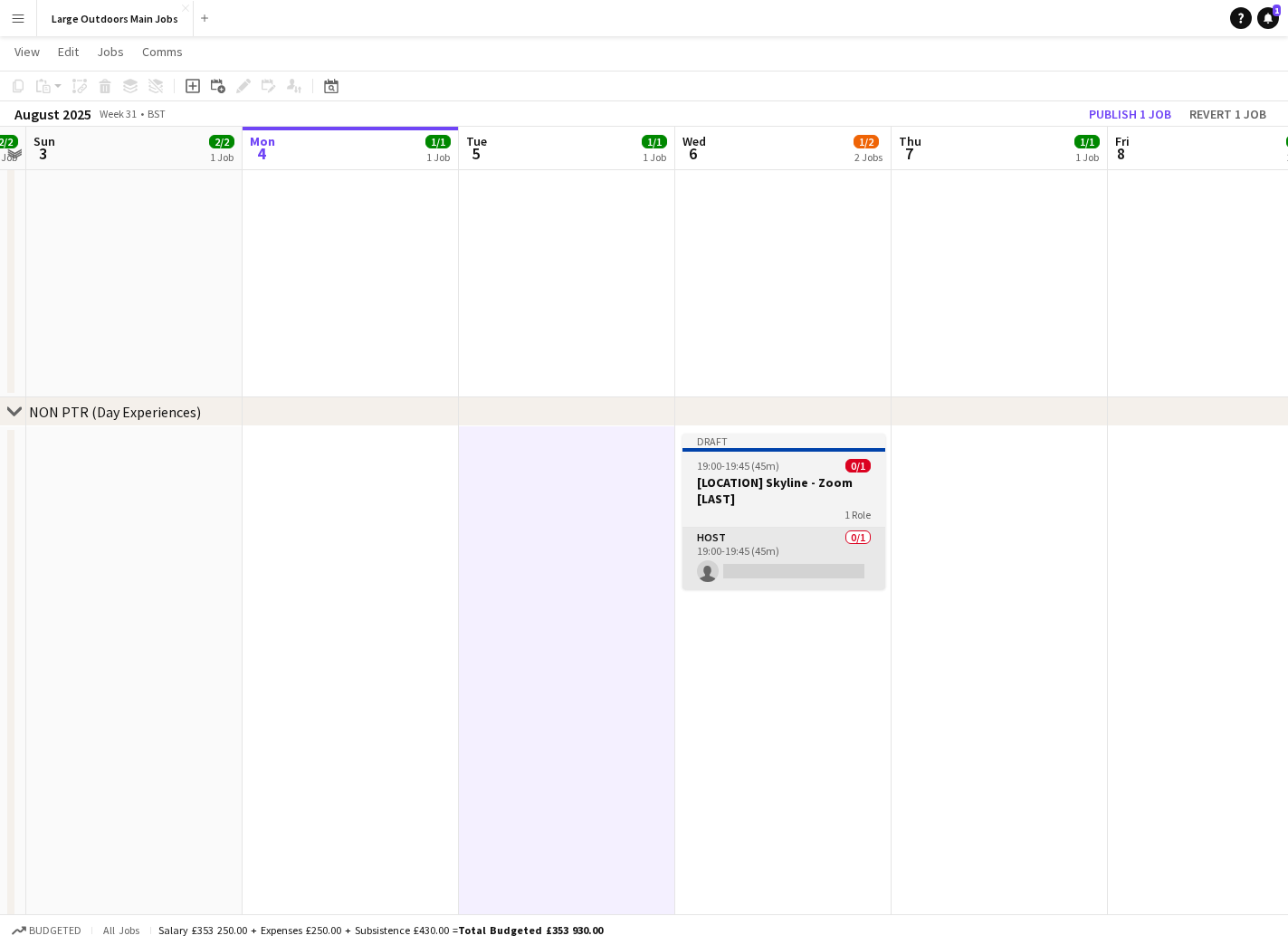 click on "Host   0/1   19:00-19:45 (45m)
single-neutral-actions" at bounding box center [784, 558] 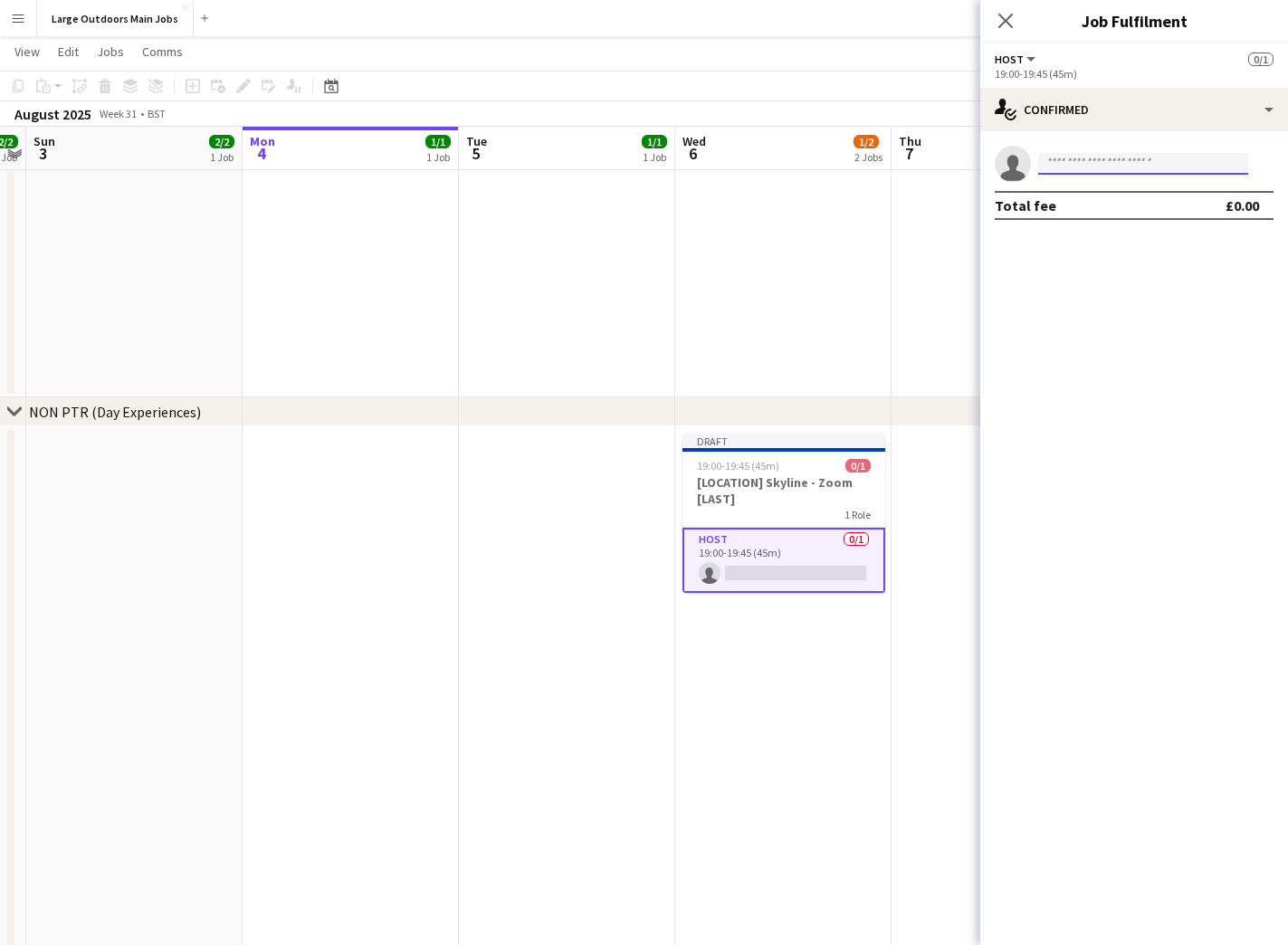 click at bounding box center [1143, 164] 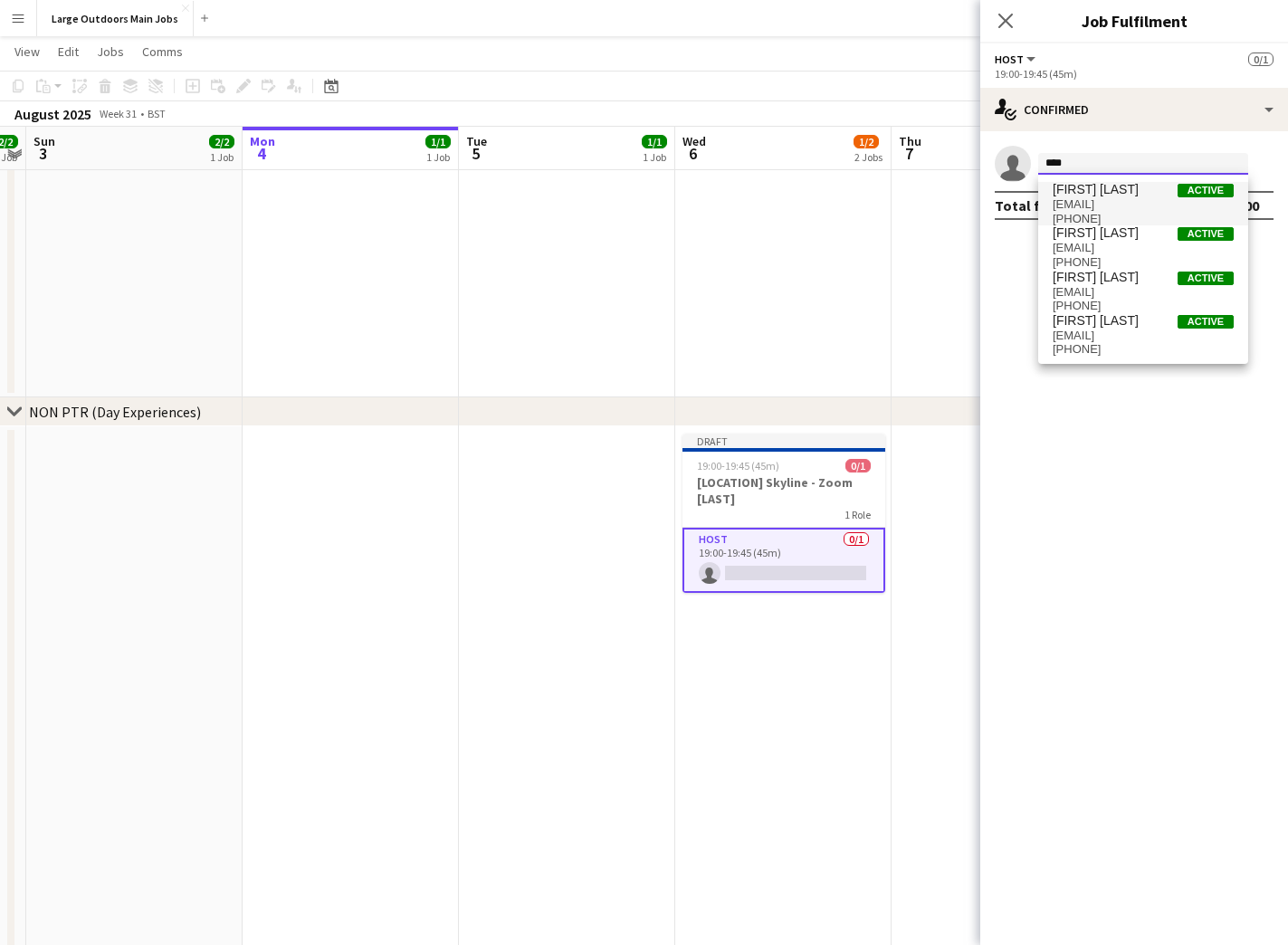 type on "****" 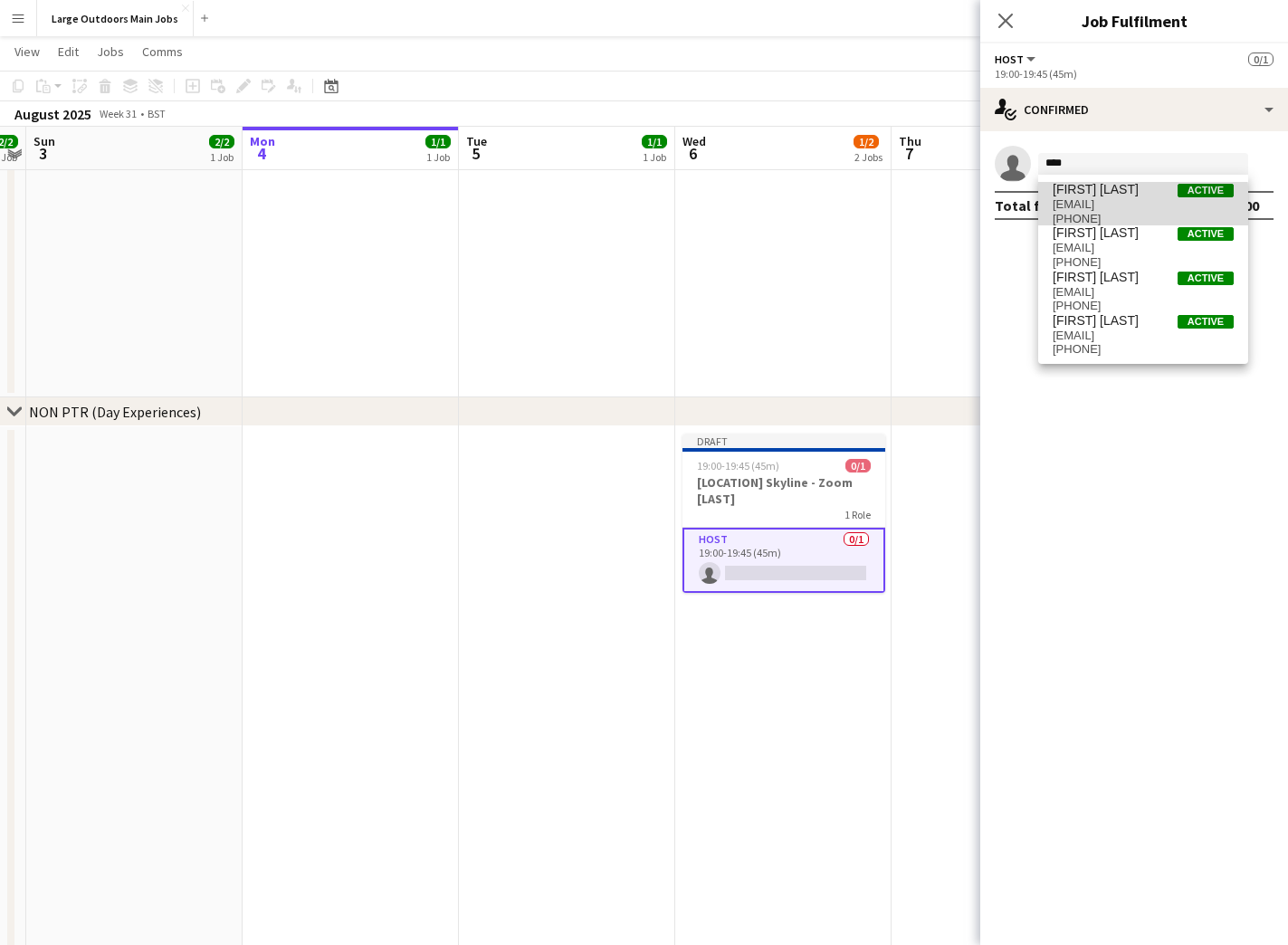 click on "[EMAIL]" at bounding box center (1143, 205) 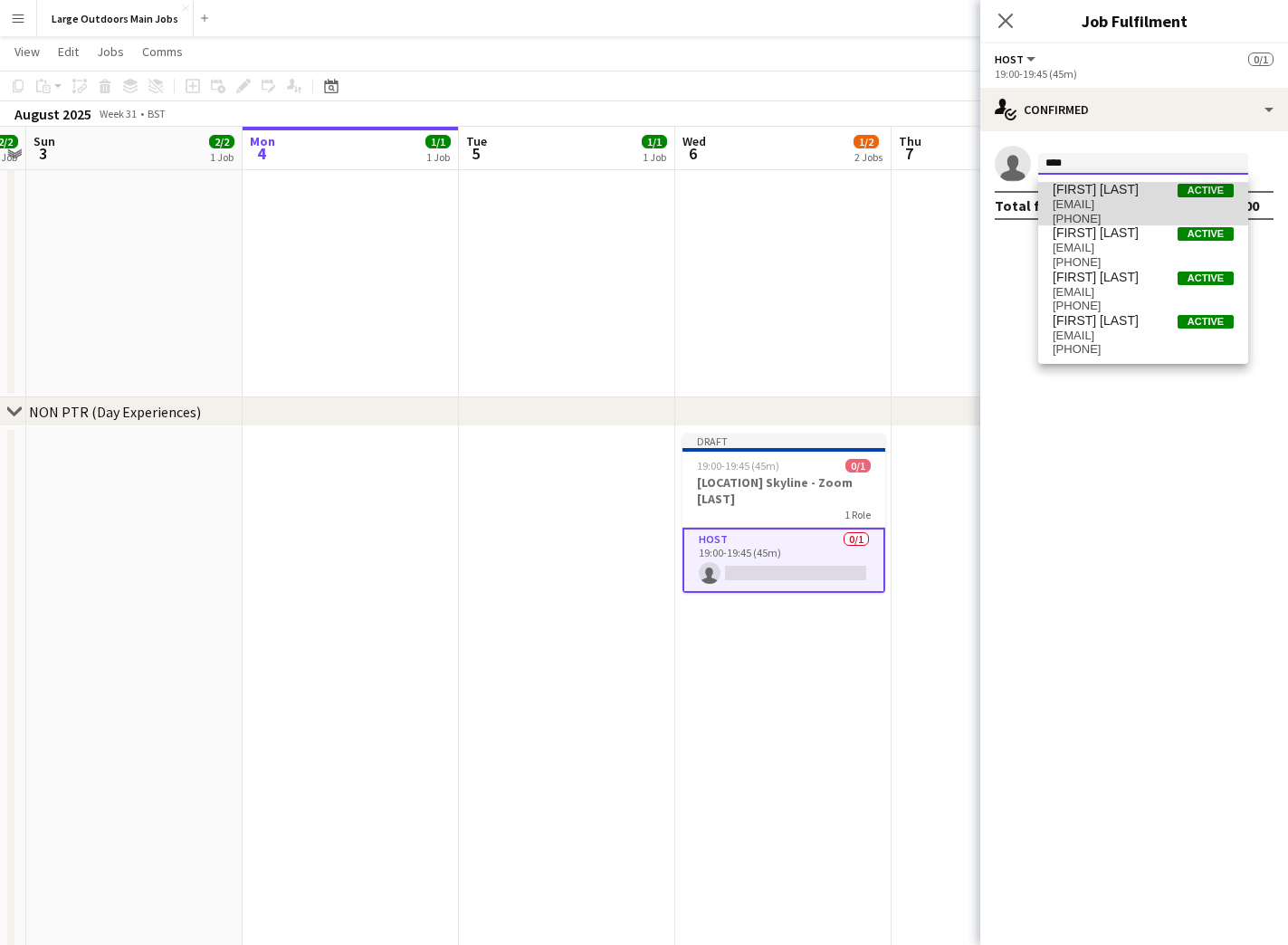 type 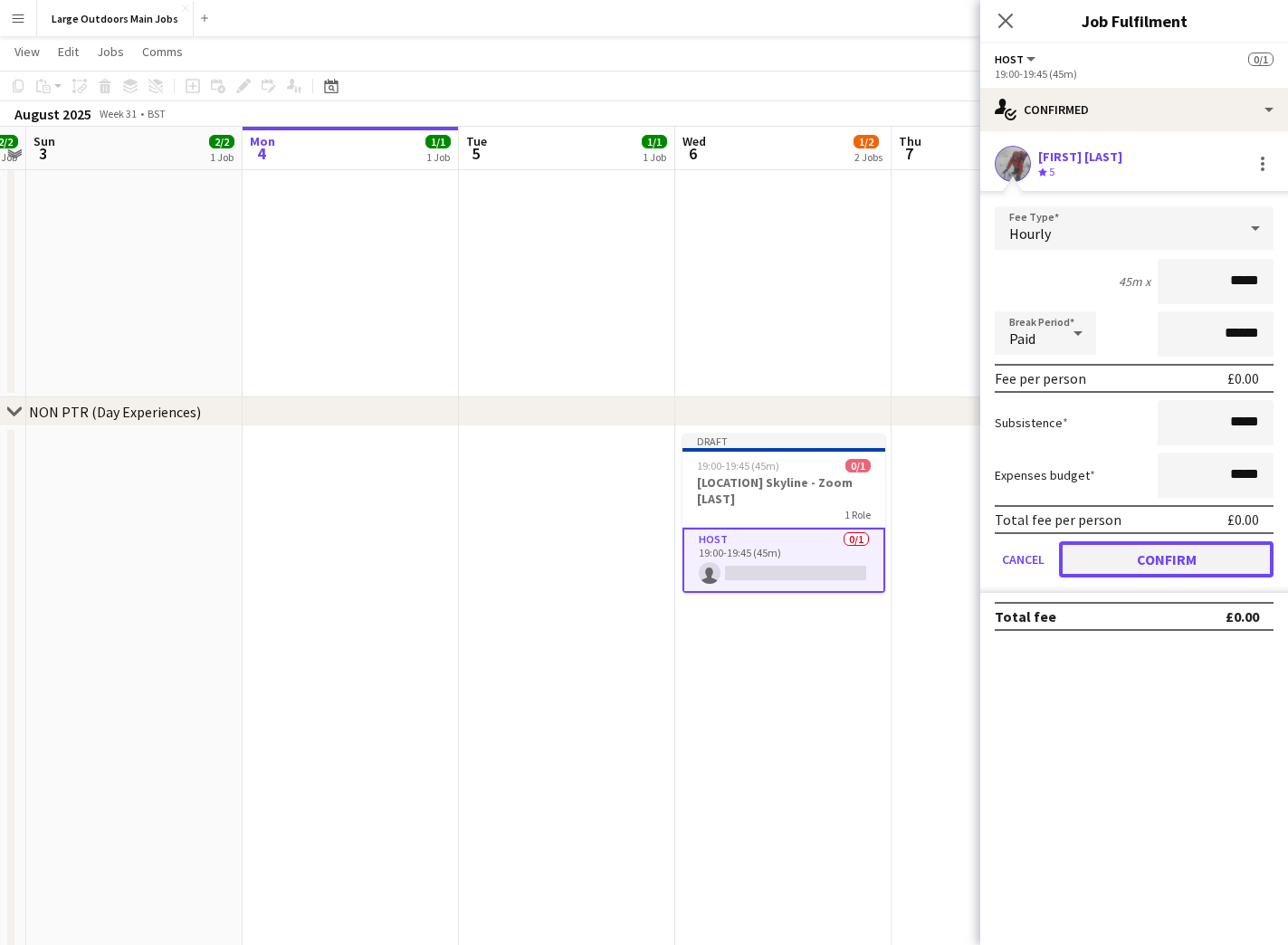 click on "Confirm" at bounding box center [1166, 559] 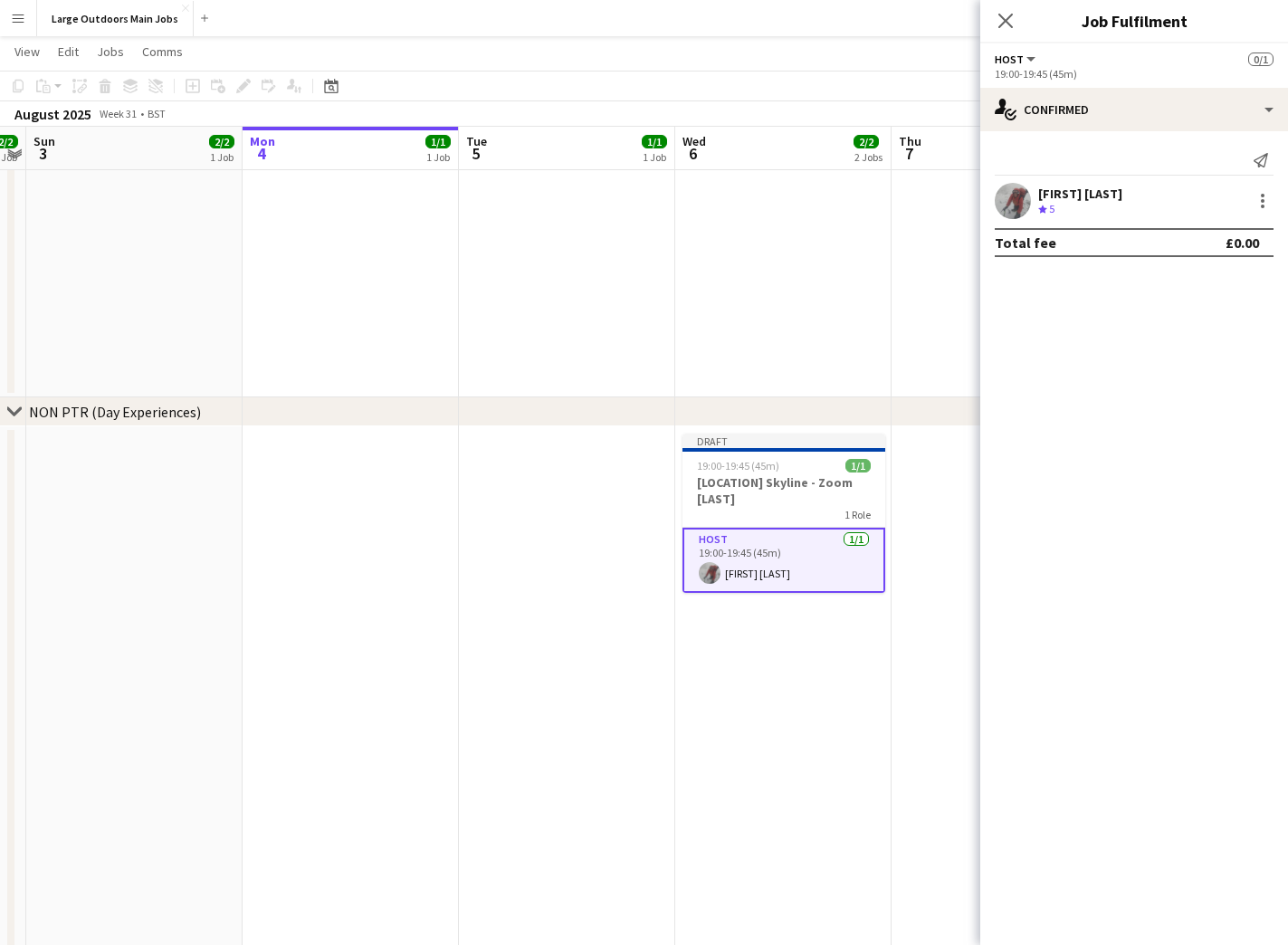 click on "Toggle View
[FIRST] [LAST] Reccy  [DATE] → [DATE]   2/2   2 jobs      08:00-16:00 (8h)    1/1   1 Role   Activity Leader (Walk)   1/1   08:00-16:00 (8h)
[FIRST] [LAST]" at bounding box center [783, -254] 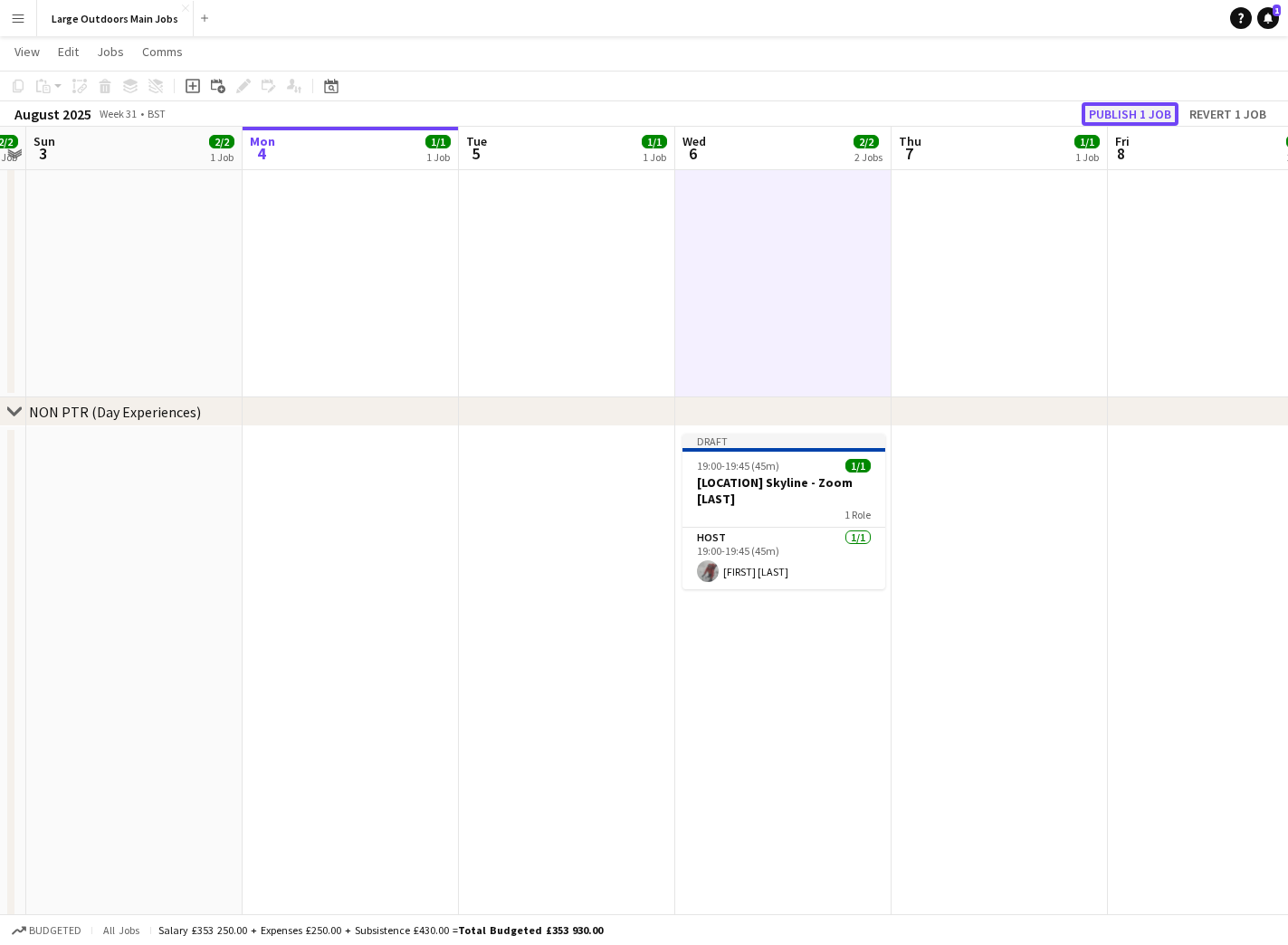 click on "Publish 1 job" 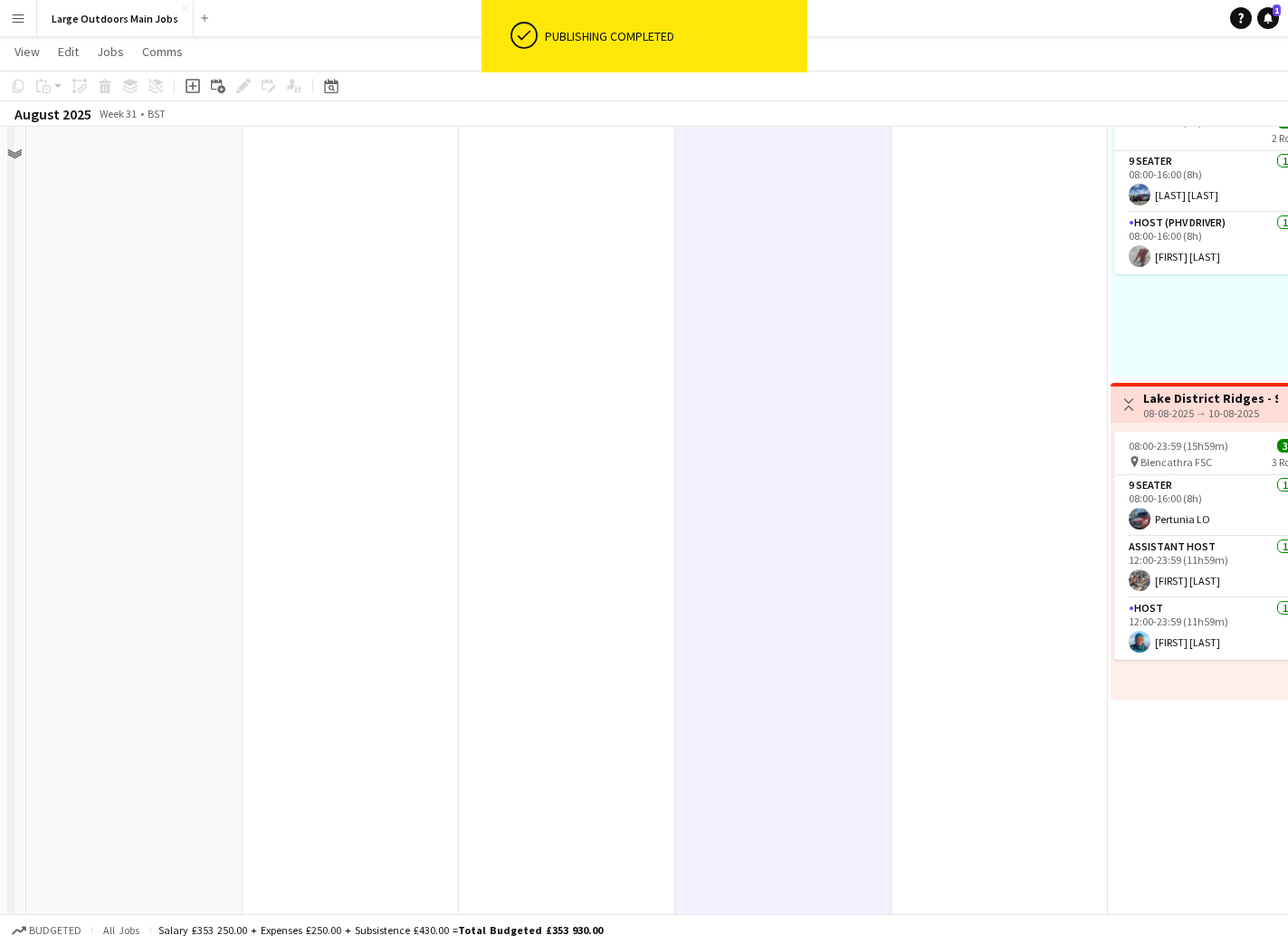 scroll, scrollTop: 0, scrollLeft: 0, axis: both 